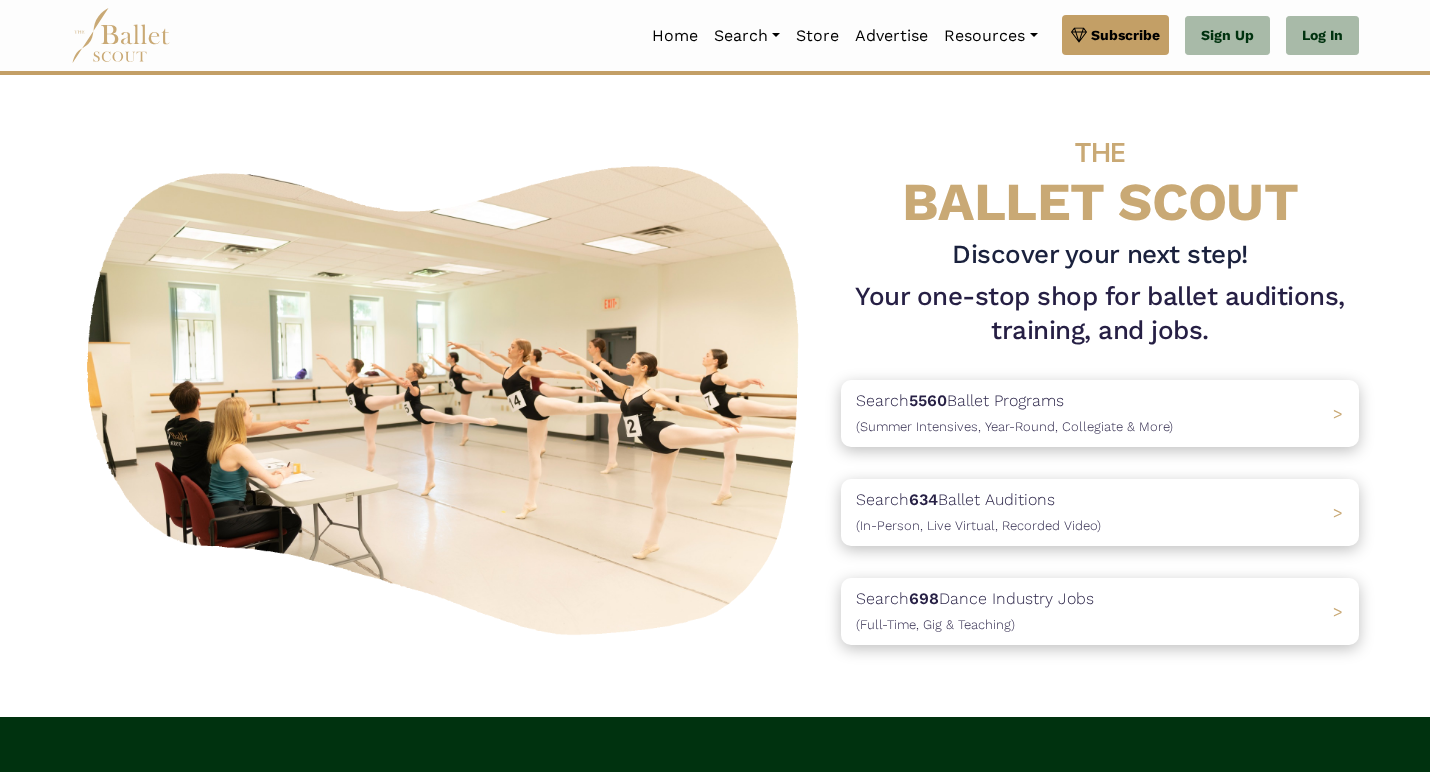 scroll, scrollTop: 0, scrollLeft: 0, axis: both 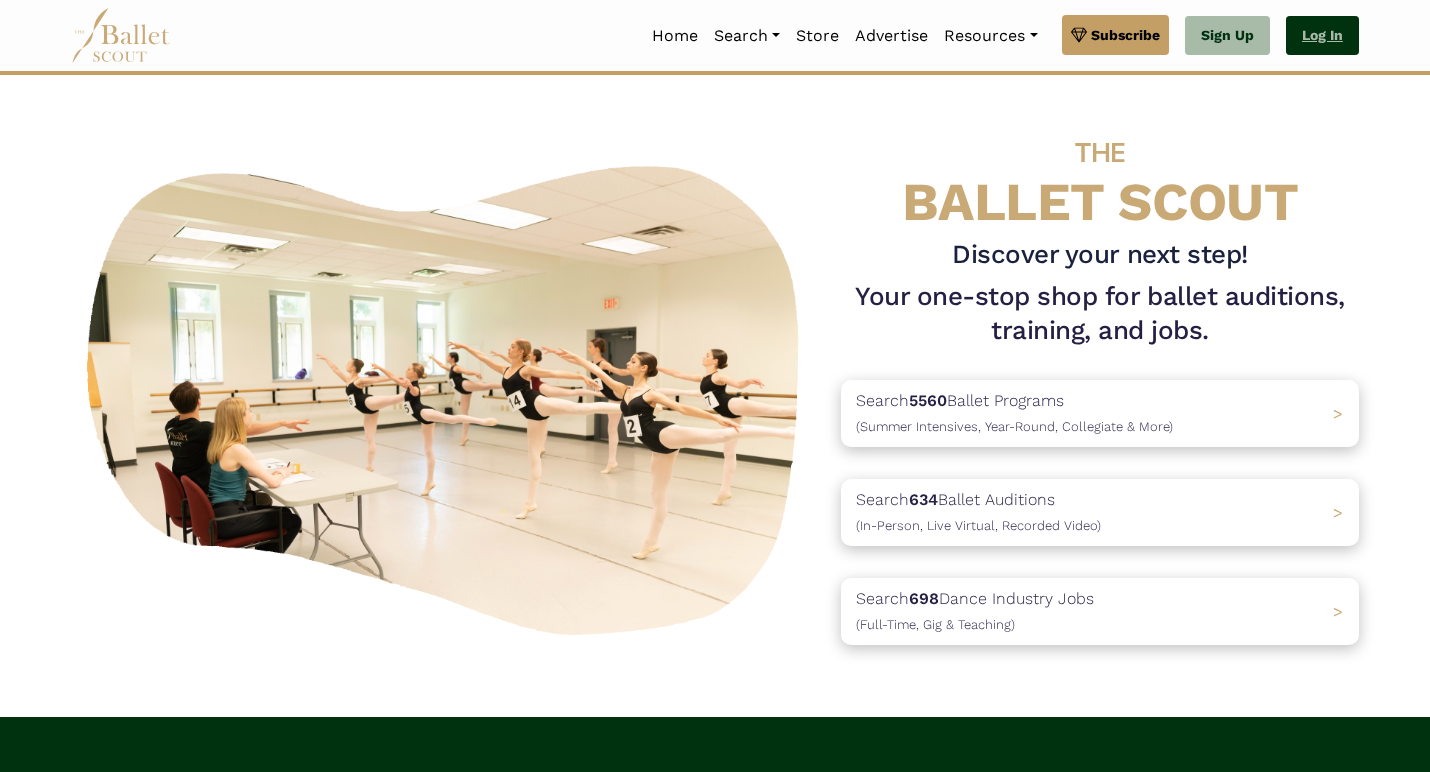 click on "Log In" at bounding box center [1322, 36] 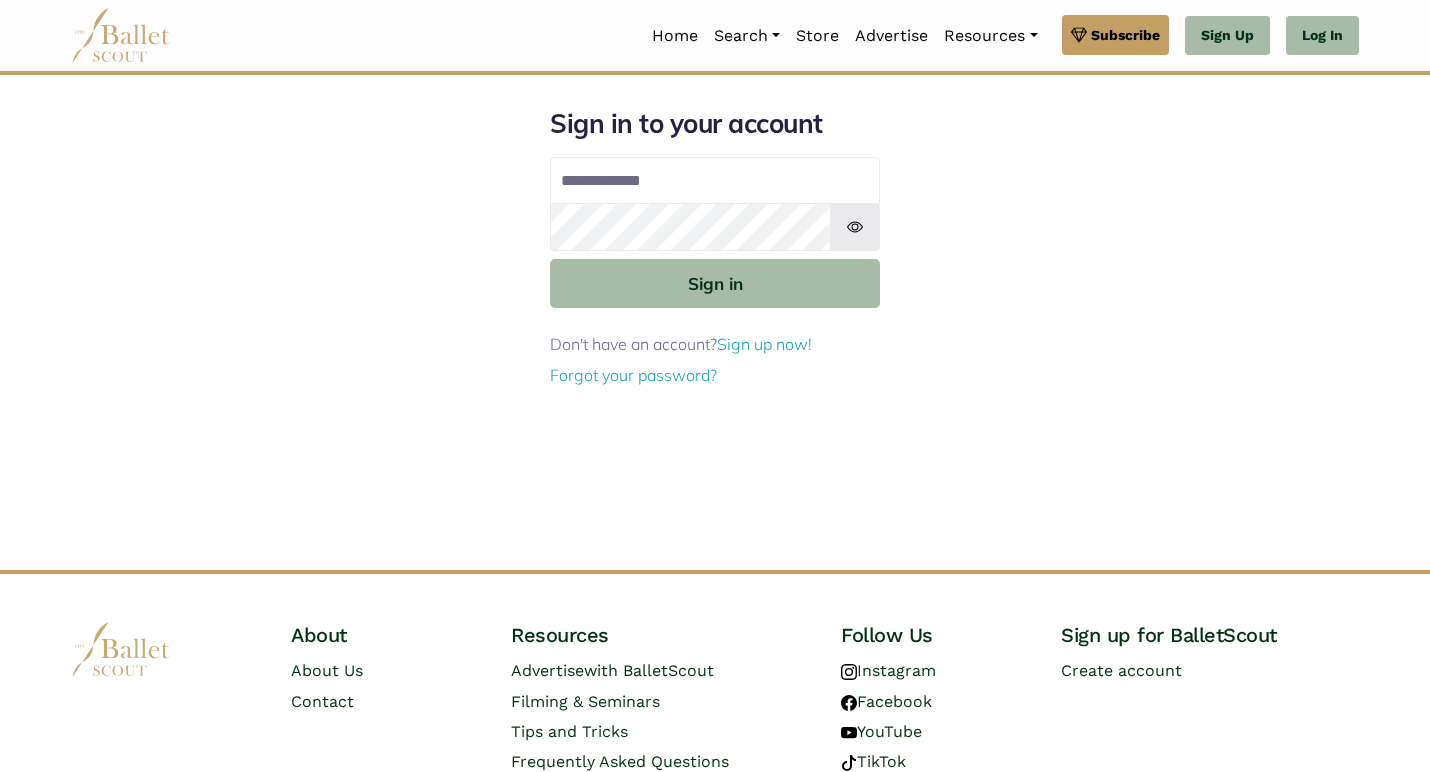 scroll, scrollTop: 0, scrollLeft: 0, axis: both 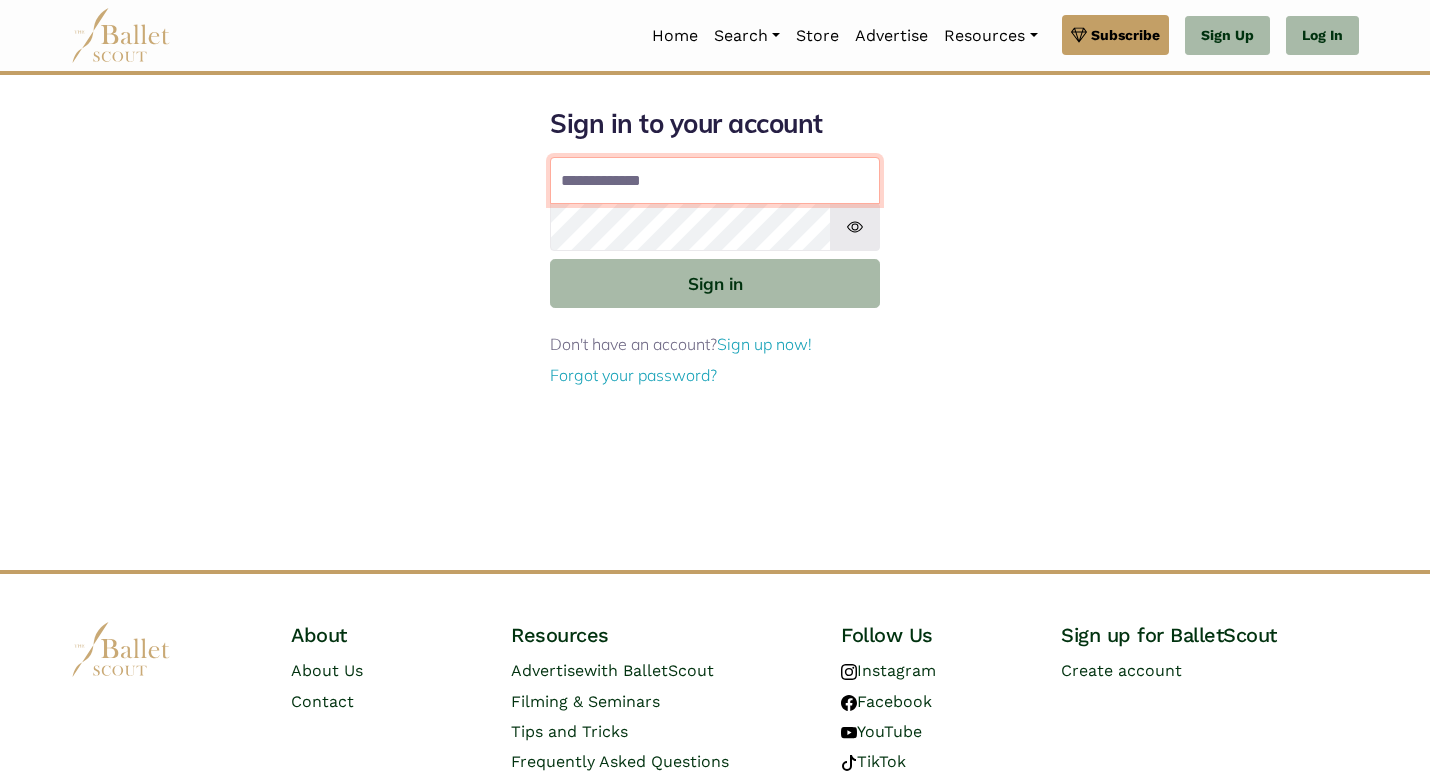 type on "**********" 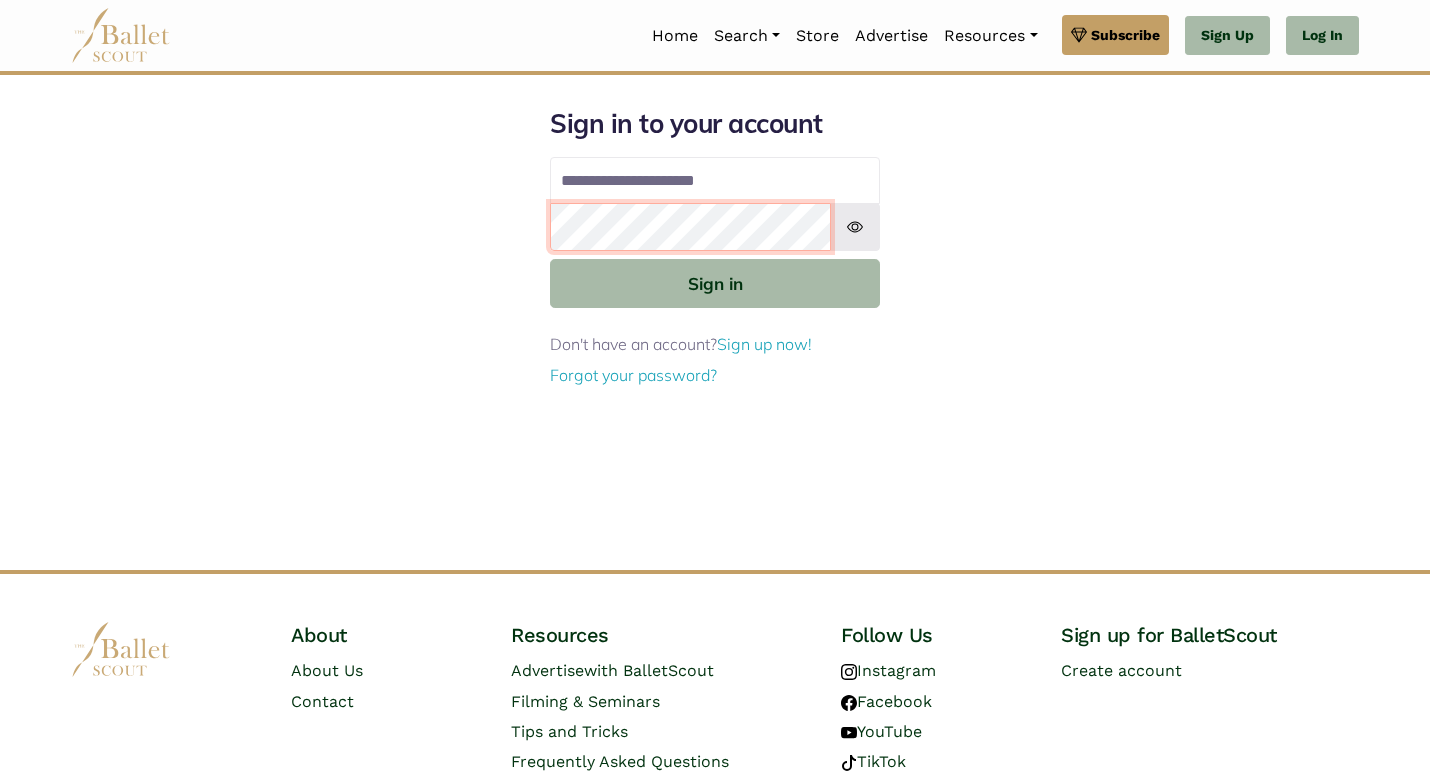 click on "Sign in" at bounding box center [715, 283] 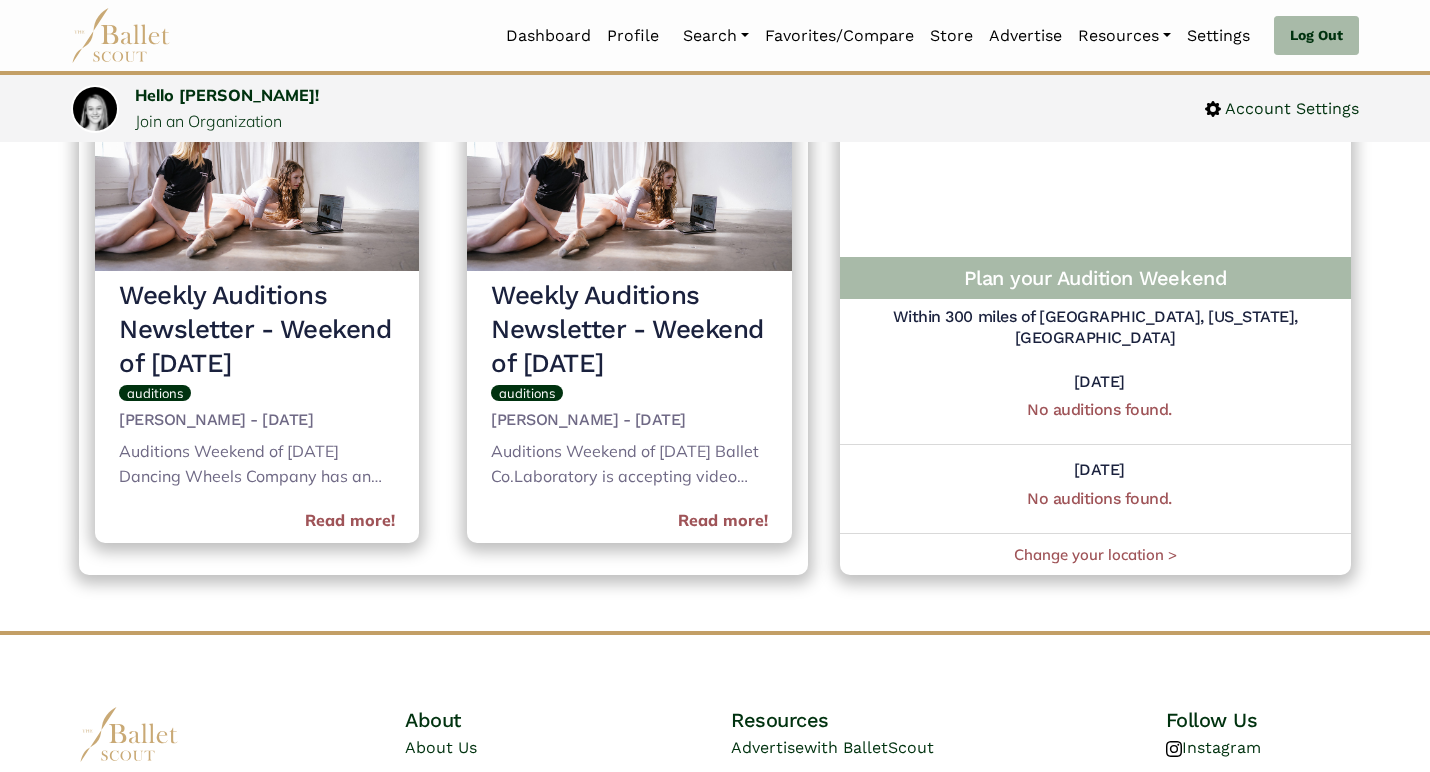 scroll, scrollTop: 945, scrollLeft: 0, axis: vertical 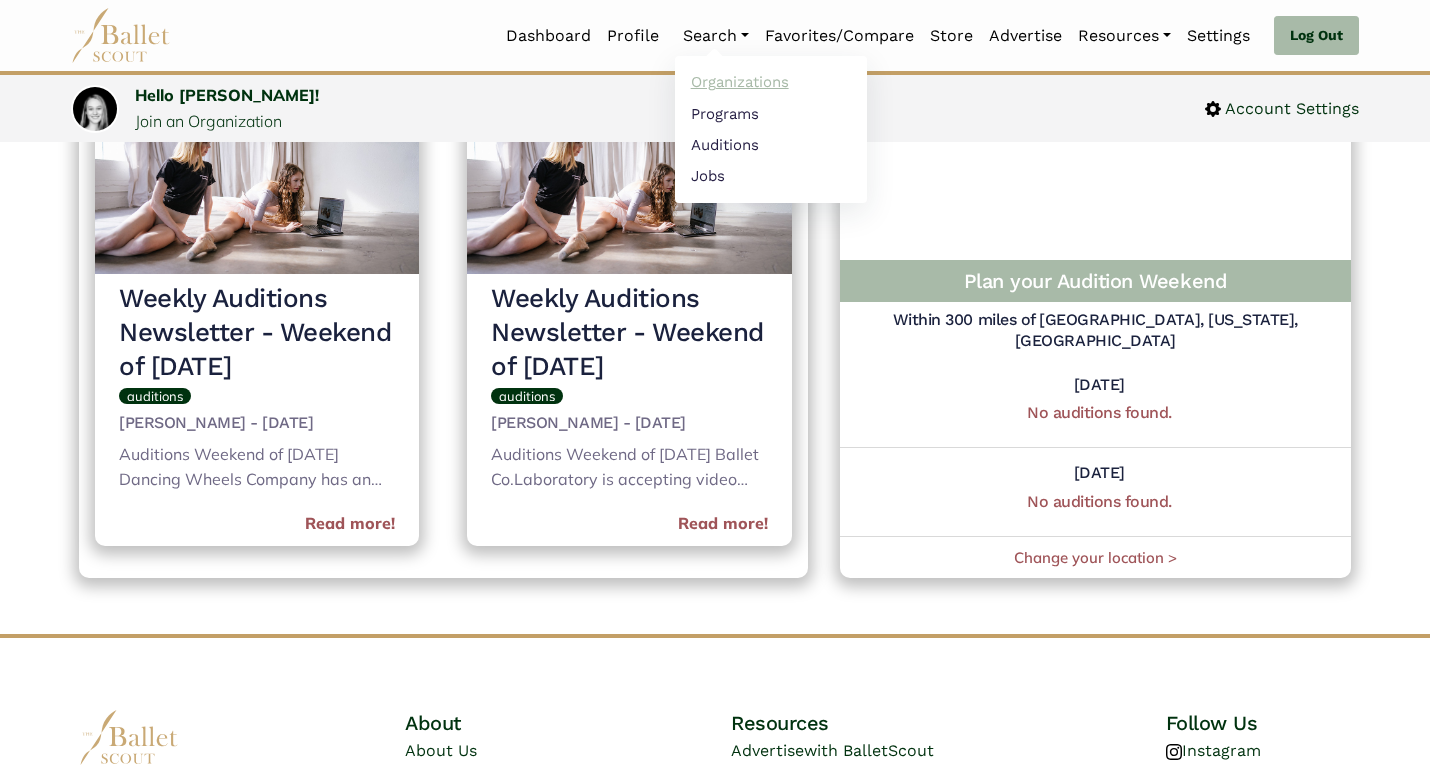 click on "Organizations" at bounding box center [771, 82] 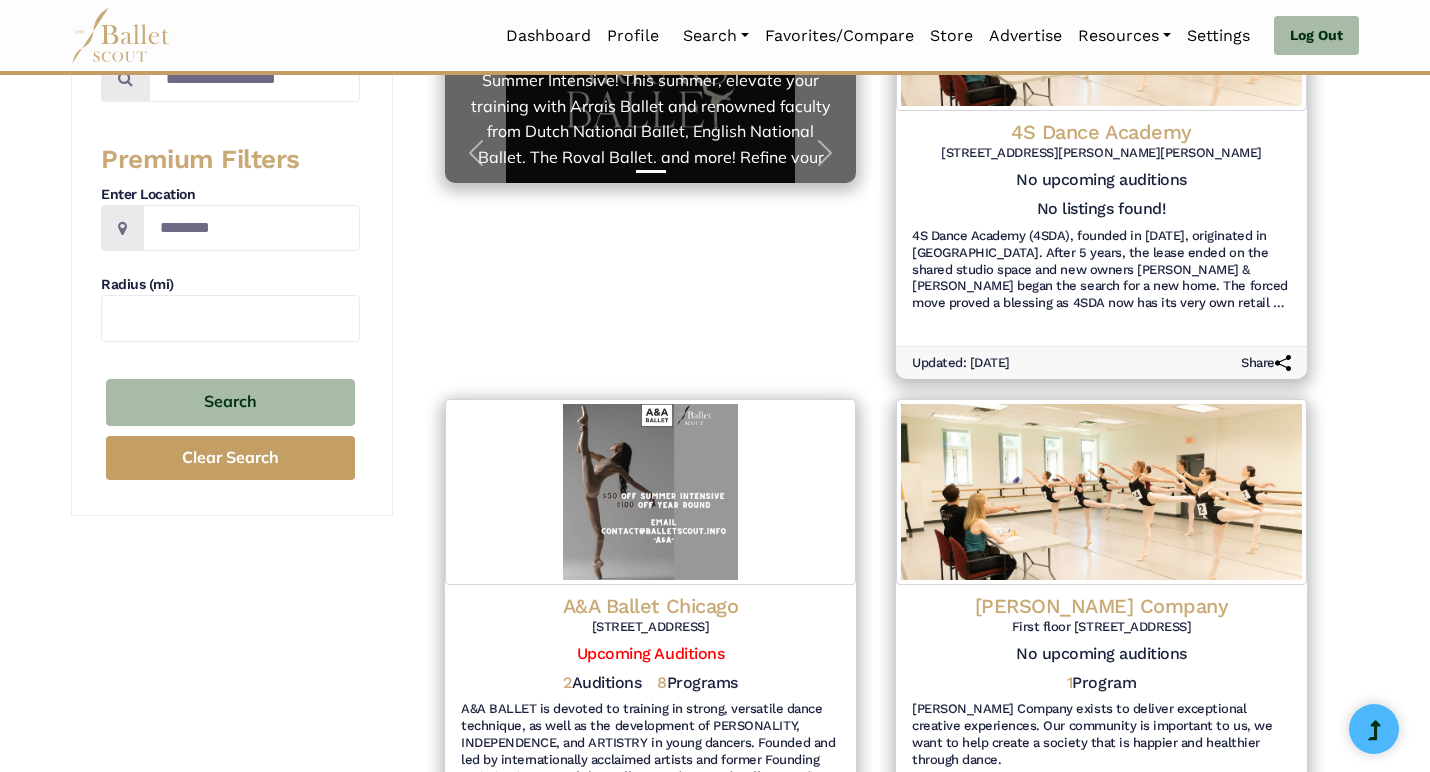 scroll, scrollTop: 447, scrollLeft: 0, axis: vertical 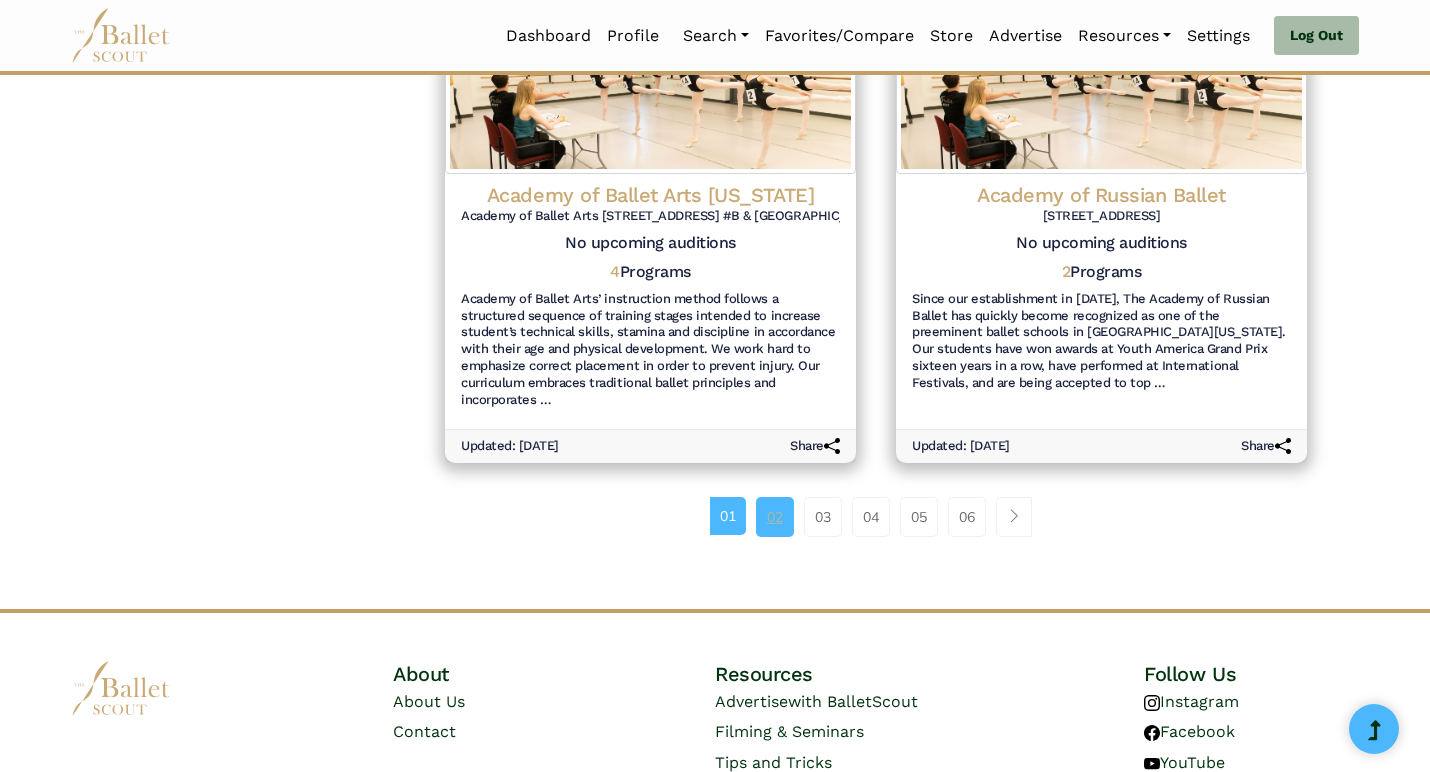 click on "02" at bounding box center [775, 517] 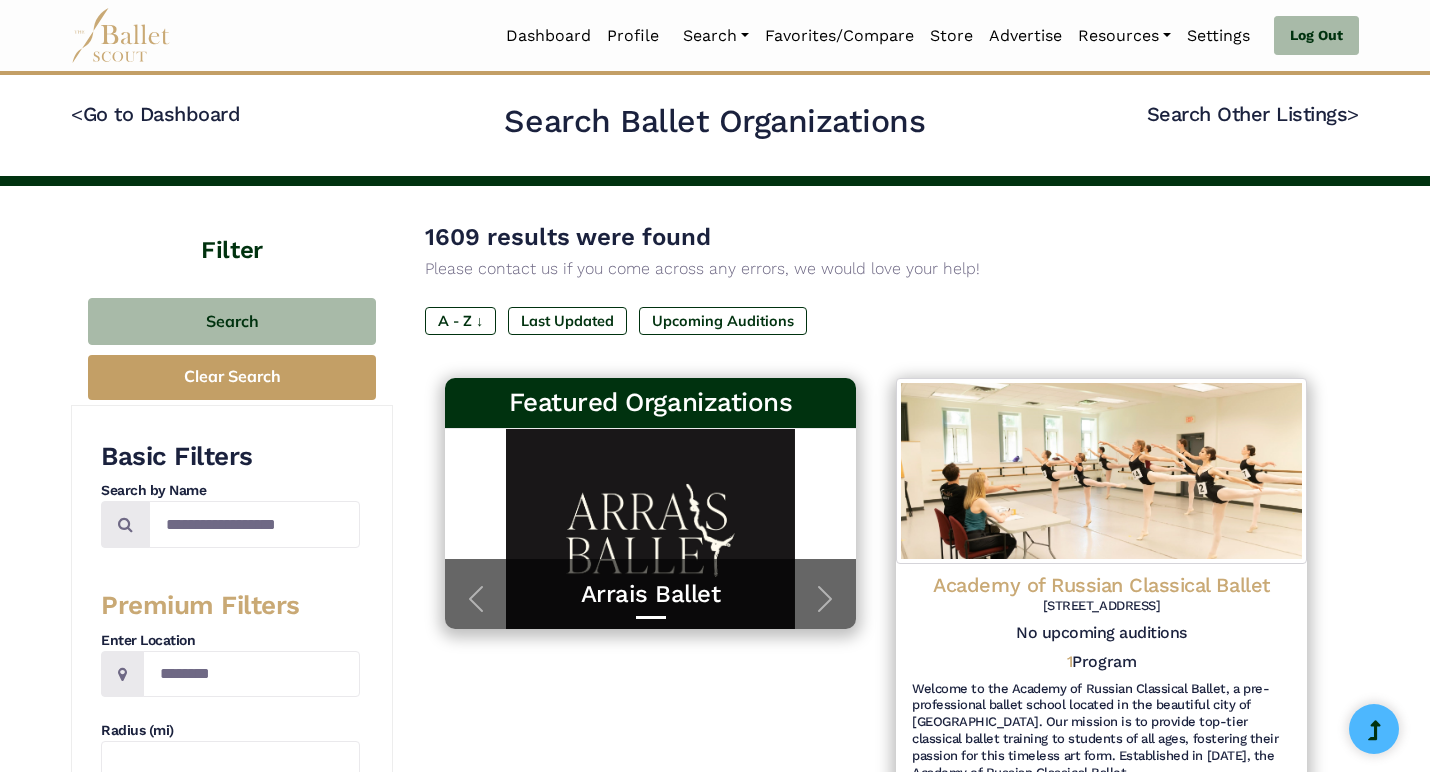 scroll, scrollTop: 0, scrollLeft: 0, axis: both 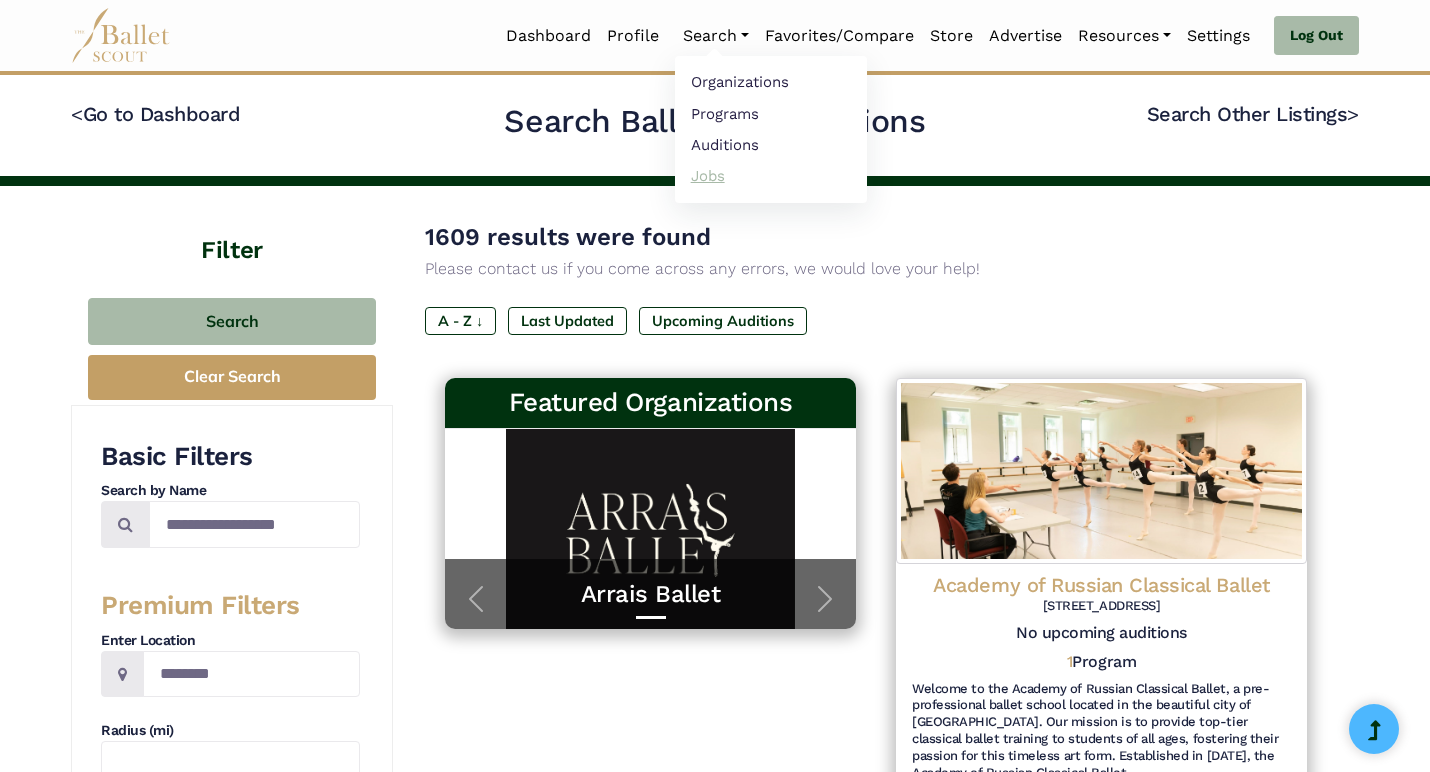 click on "Jobs" at bounding box center (771, 175) 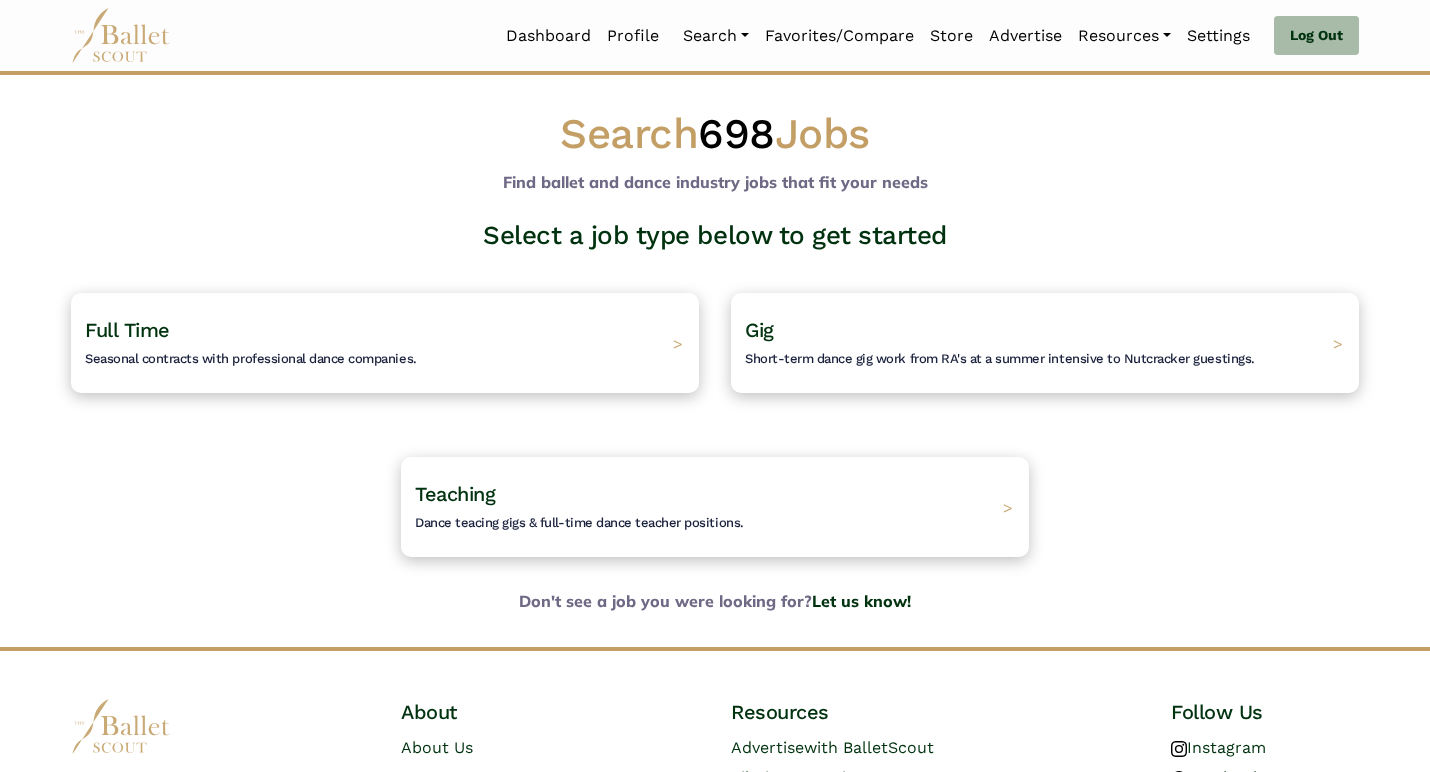 scroll, scrollTop: 0, scrollLeft: 0, axis: both 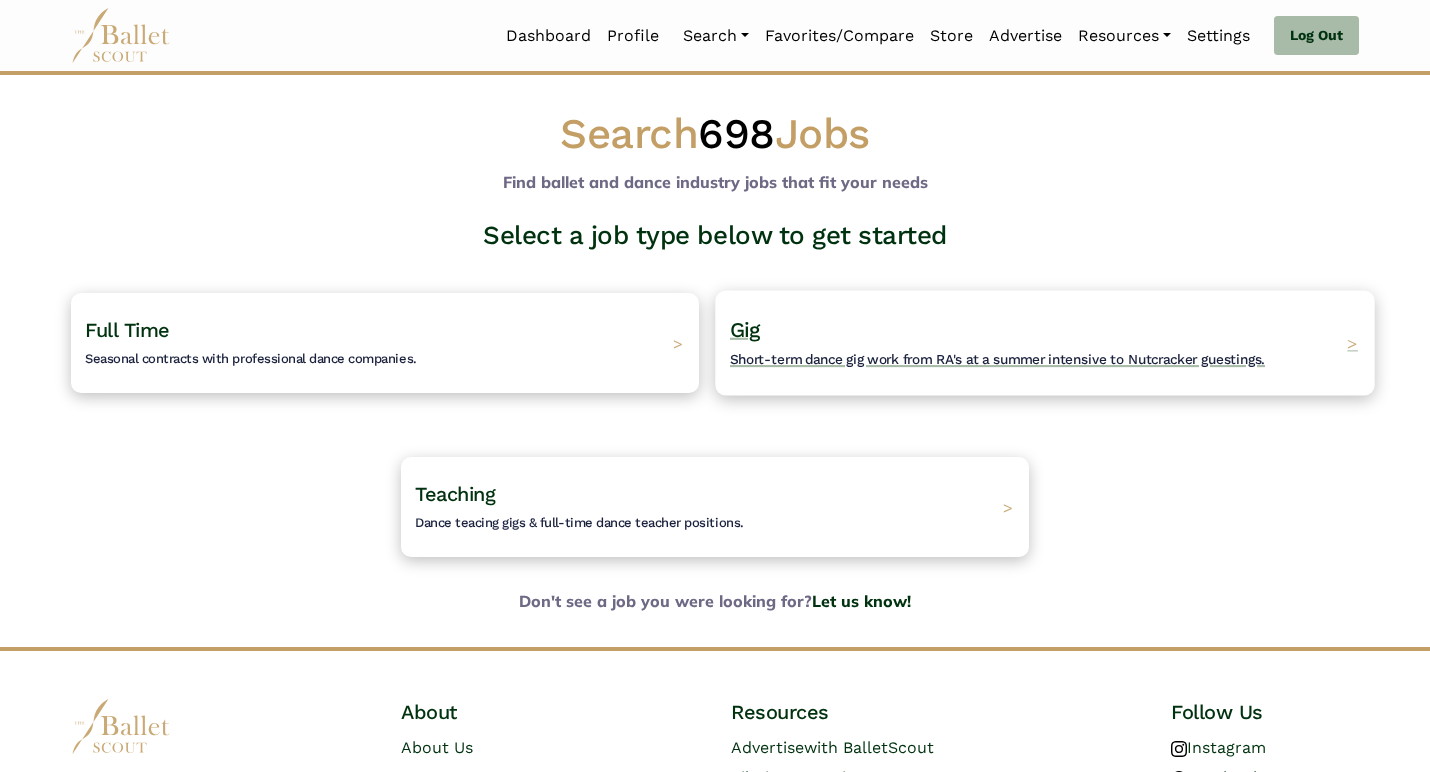 click on "Gig Short-term dance gig
work from RA's at a summer intensive to Nutcracker guestings." at bounding box center (997, 343) 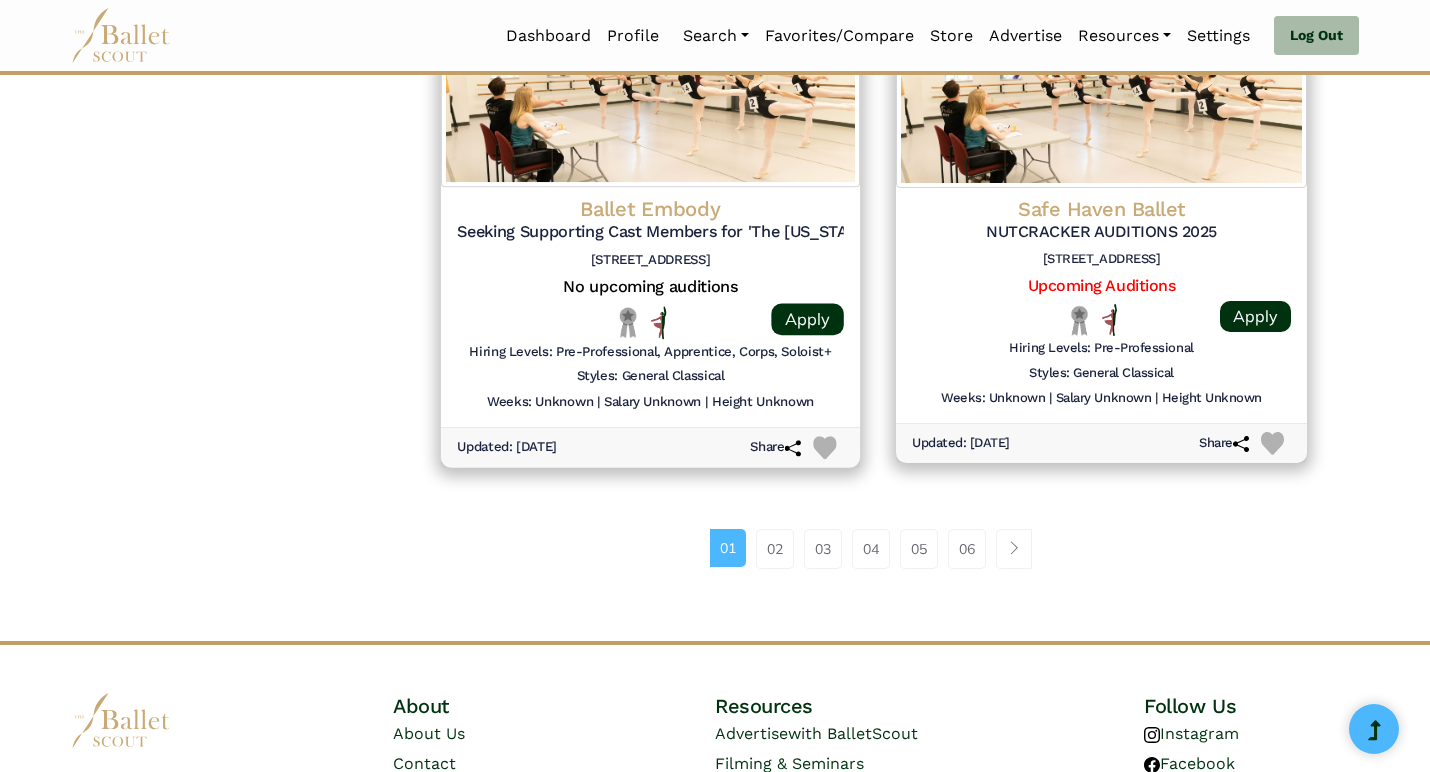 scroll, scrollTop: 2608, scrollLeft: 0, axis: vertical 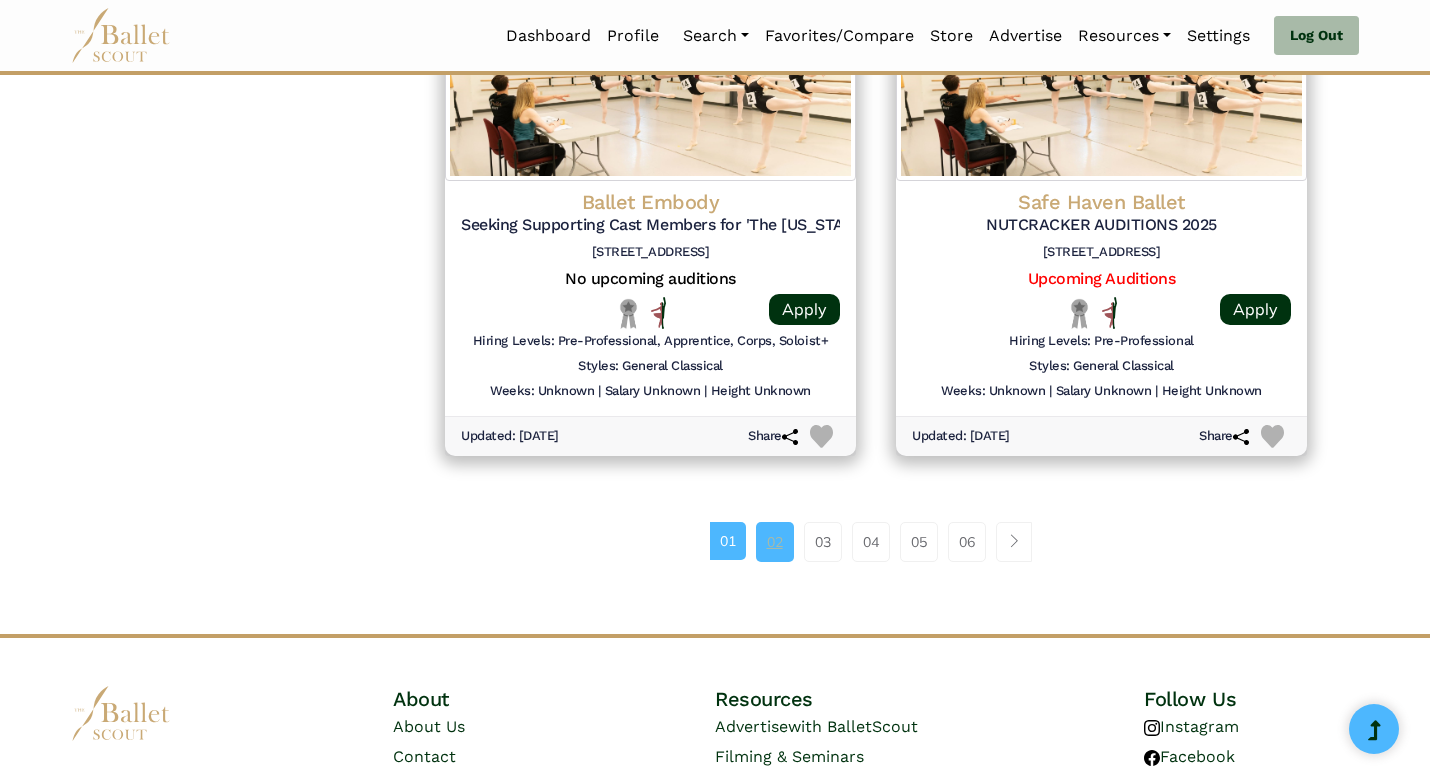 click on "02" at bounding box center (775, 542) 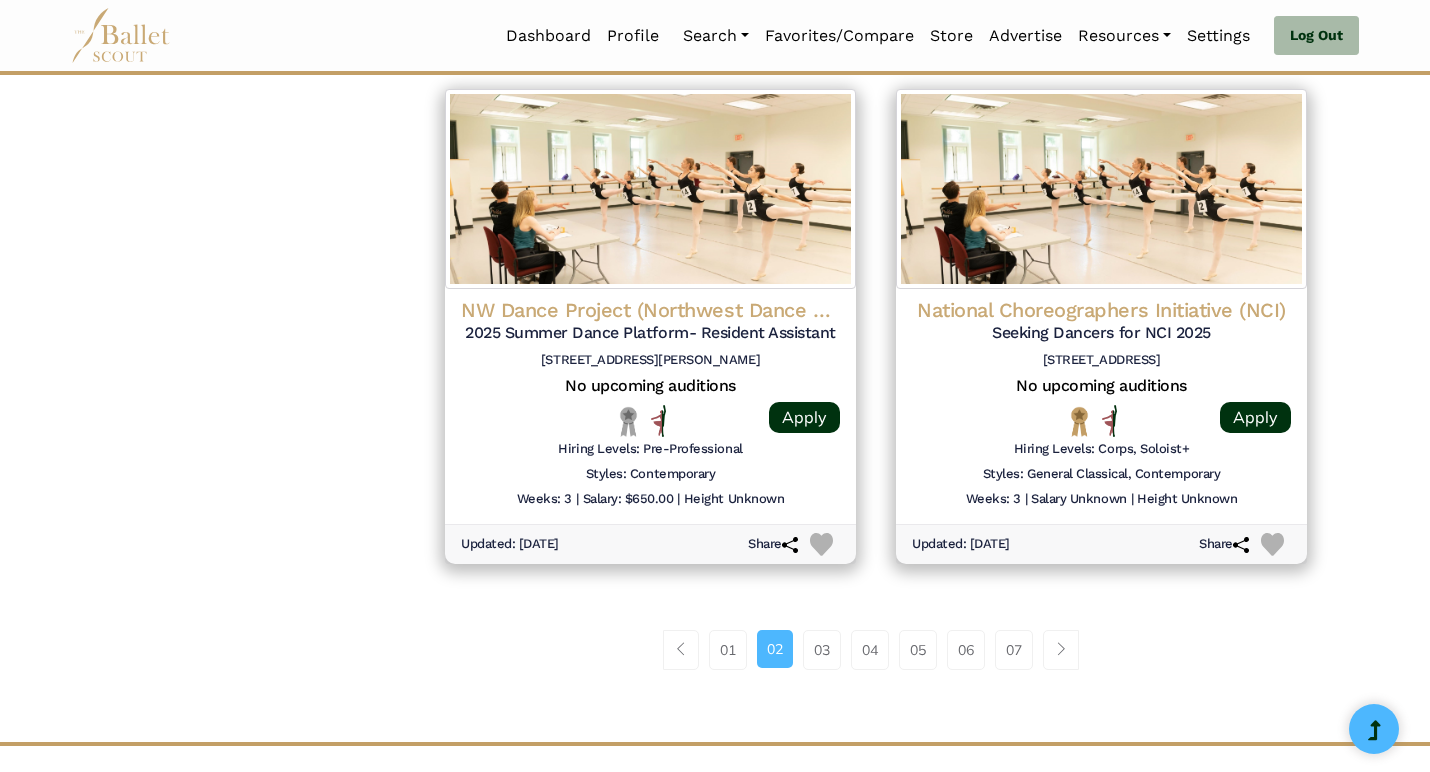 scroll, scrollTop: 2499, scrollLeft: 0, axis: vertical 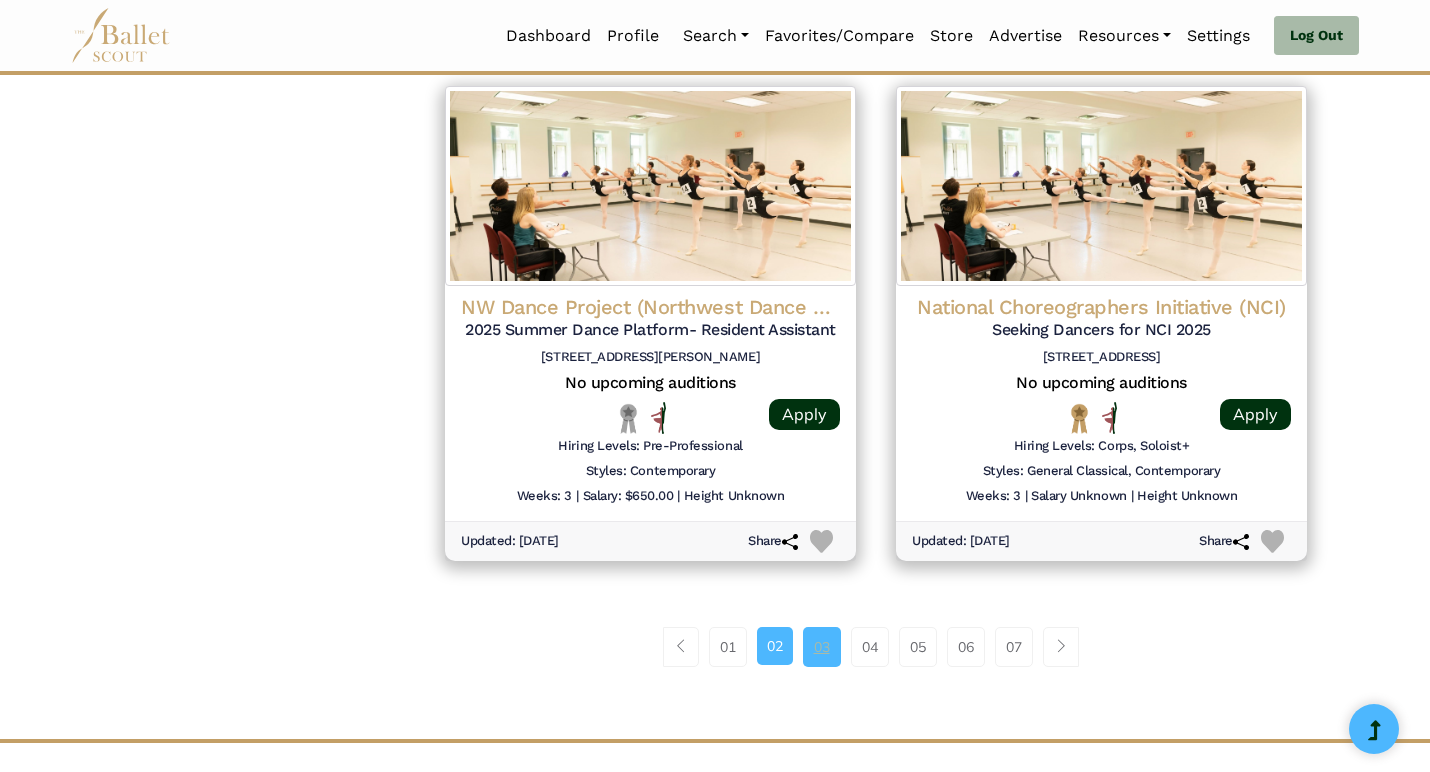 click on "03" at bounding box center (822, 647) 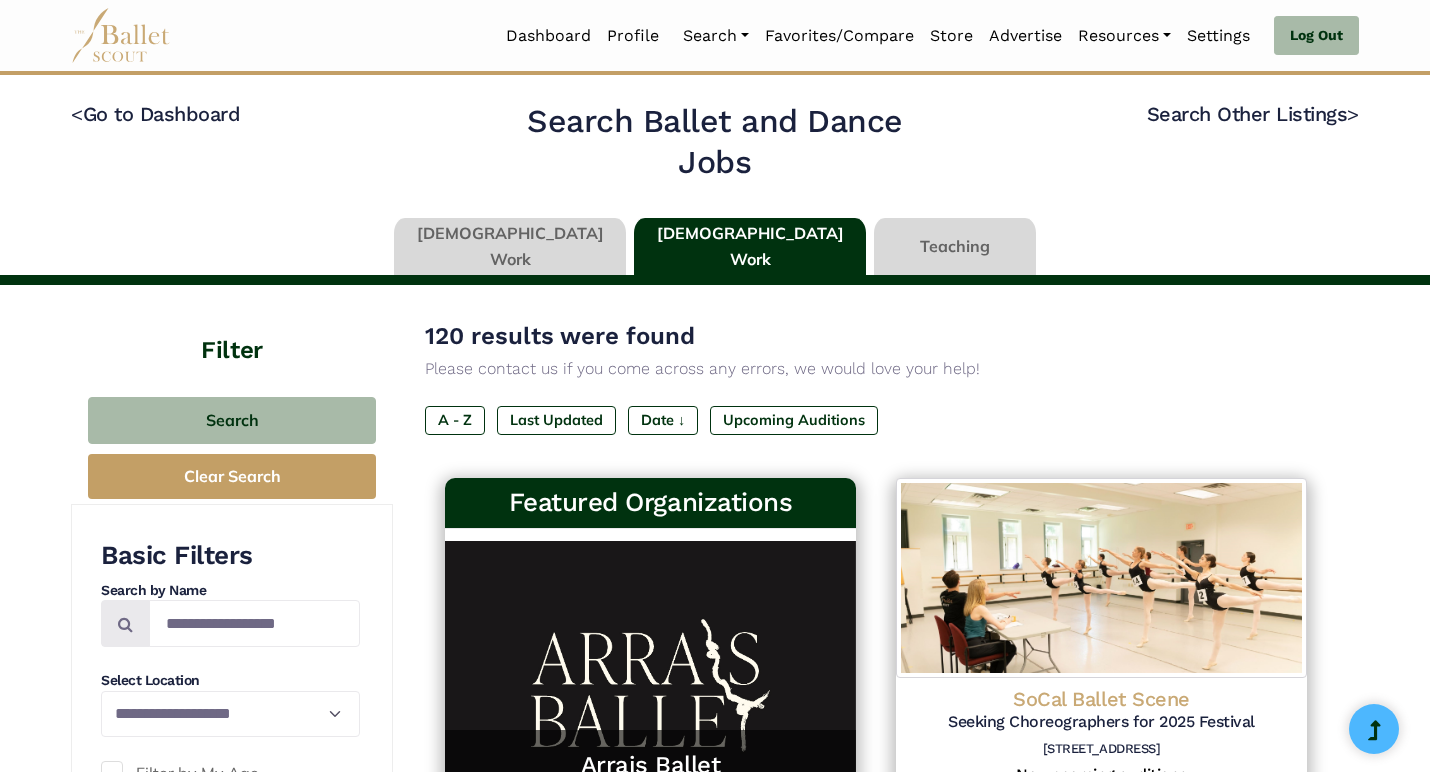 scroll, scrollTop: 0, scrollLeft: 0, axis: both 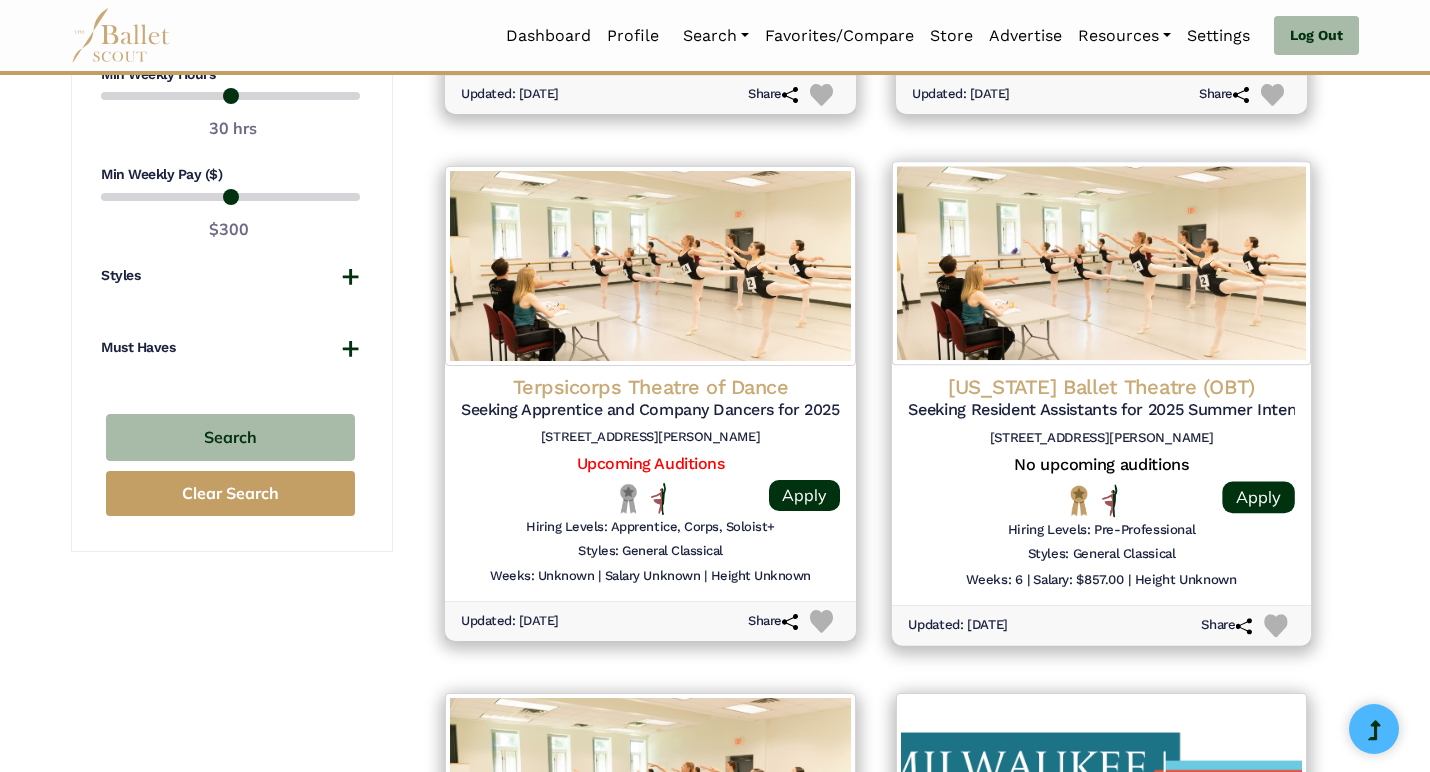 drag, startPoint x: 1161, startPoint y: 463, endPoint x: 1161, endPoint y: 452, distance: 11 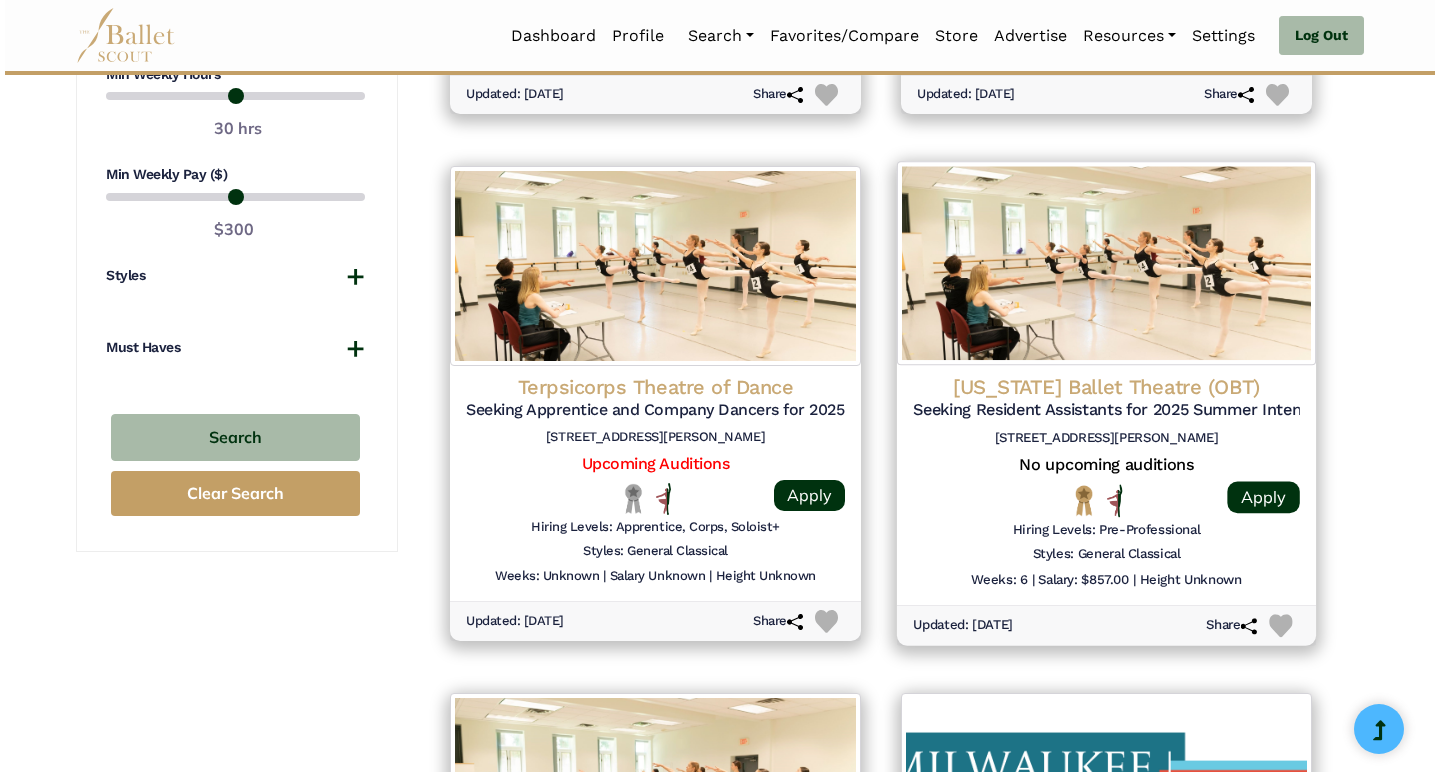 scroll, scrollTop: 1970, scrollLeft: 0, axis: vertical 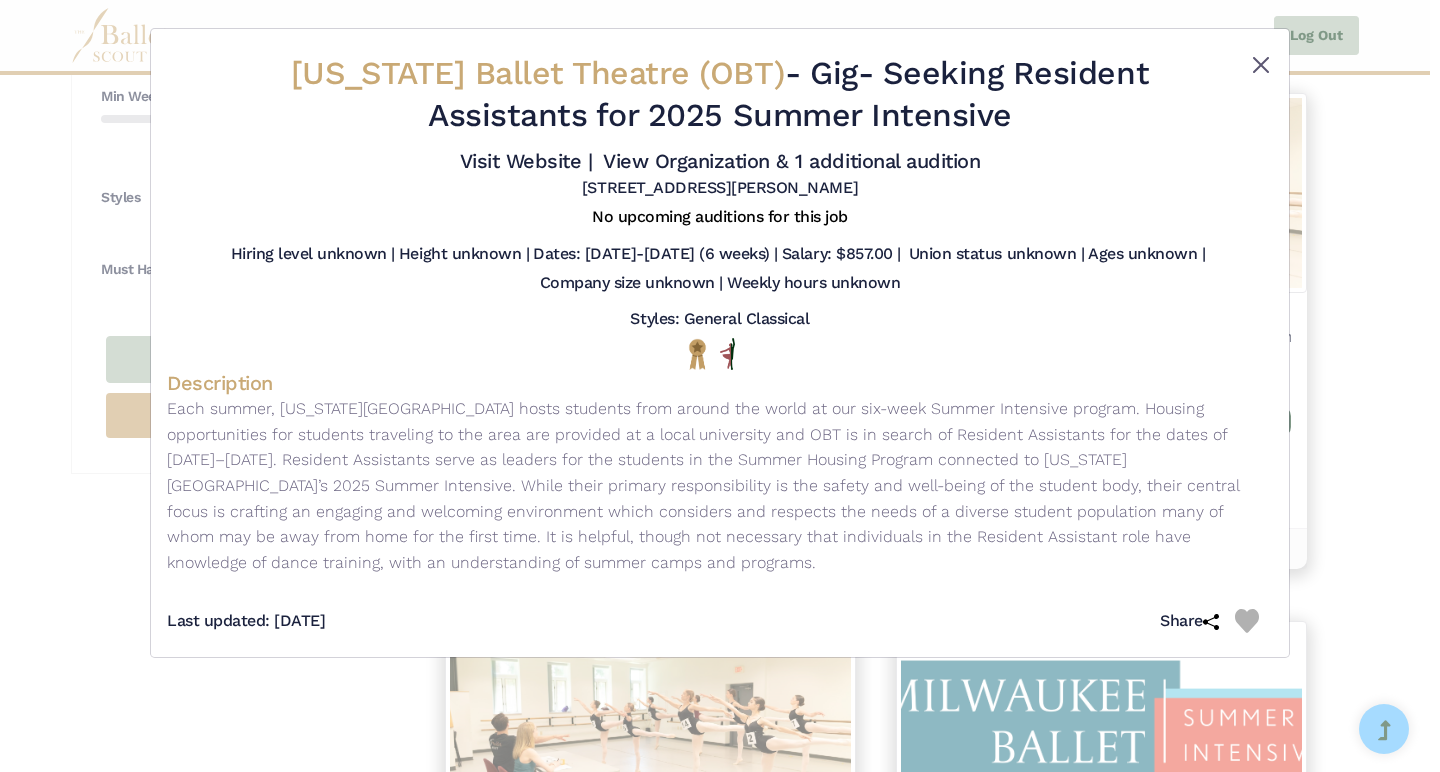 click at bounding box center [1261, 65] 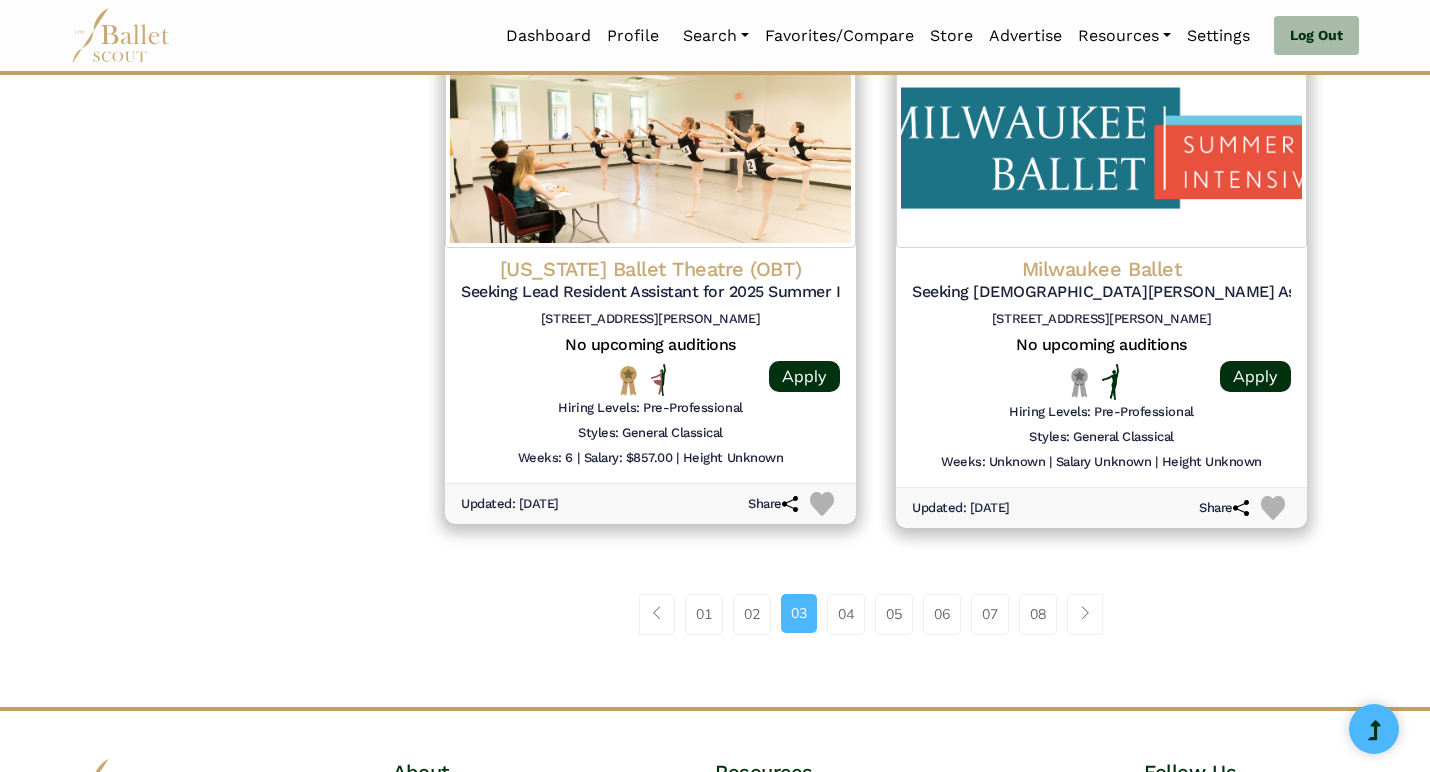 scroll, scrollTop: 2547, scrollLeft: 0, axis: vertical 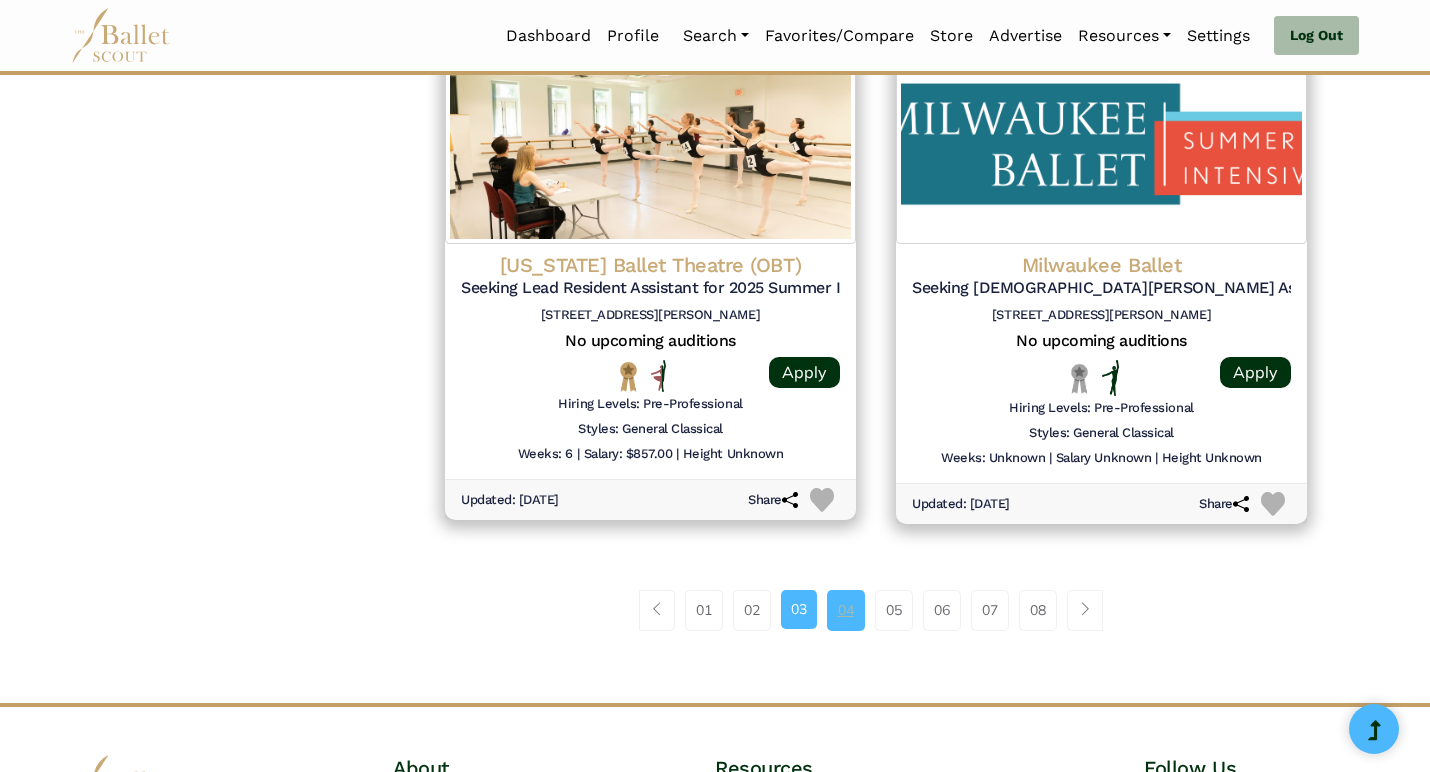 click on "04" at bounding box center (846, 610) 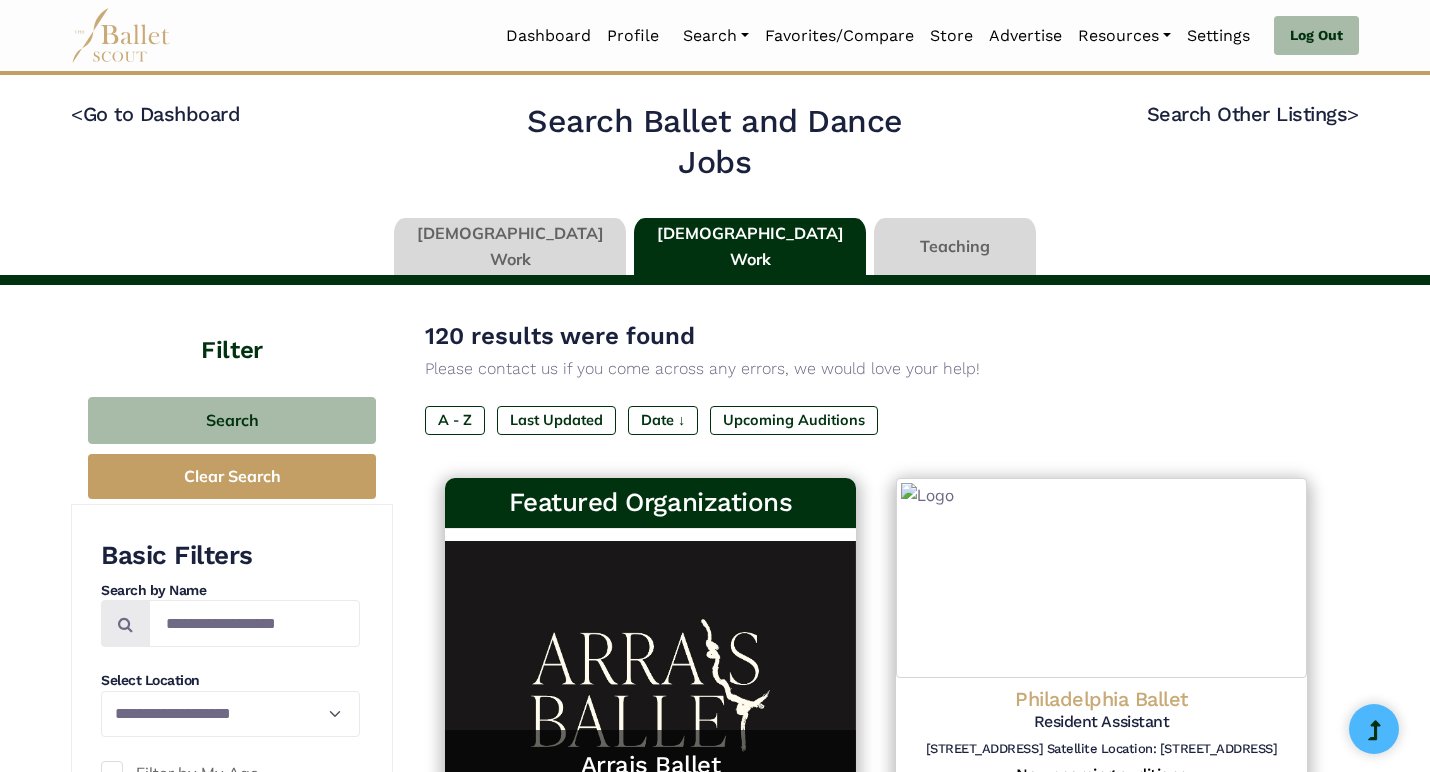 scroll, scrollTop: 0, scrollLeft: 0, axis: both 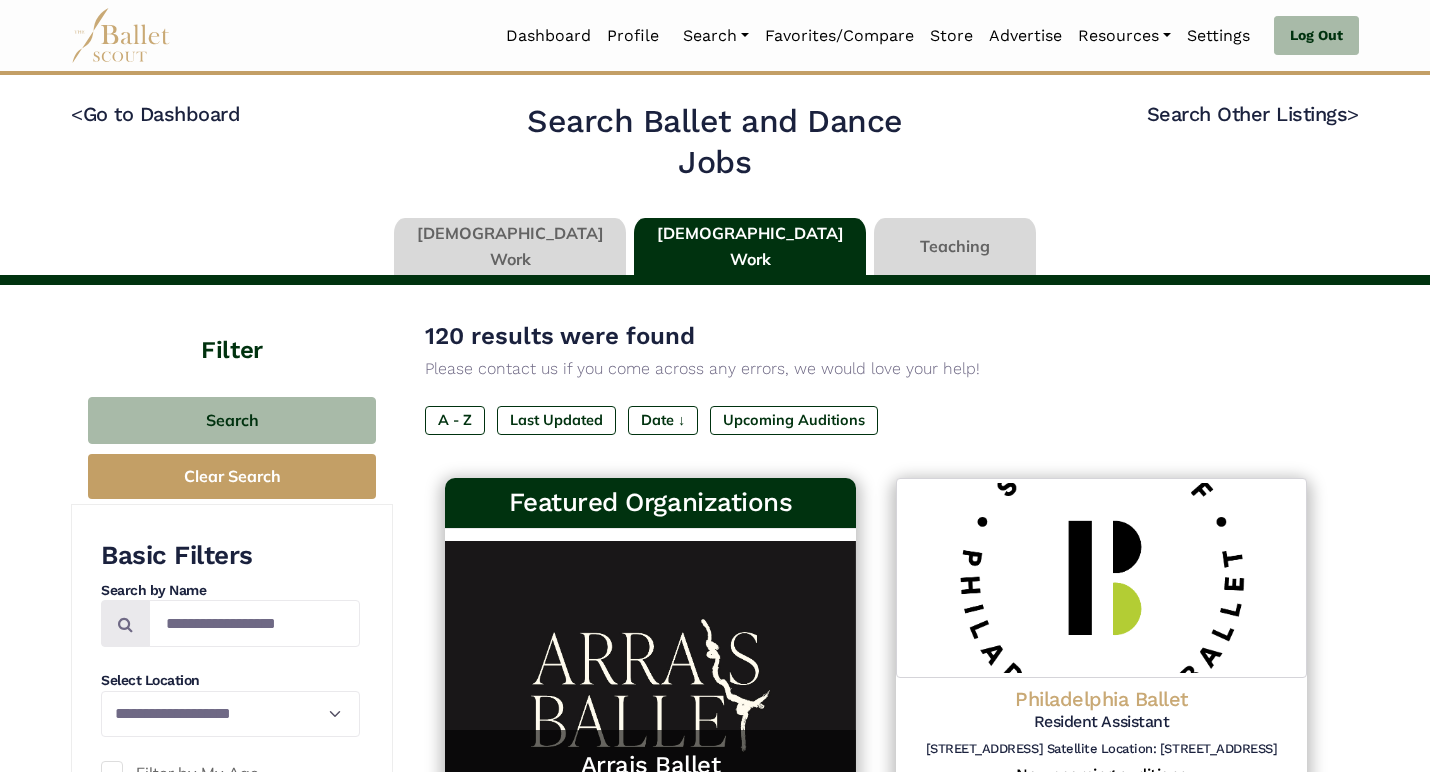click at bounding box center [750, 246] 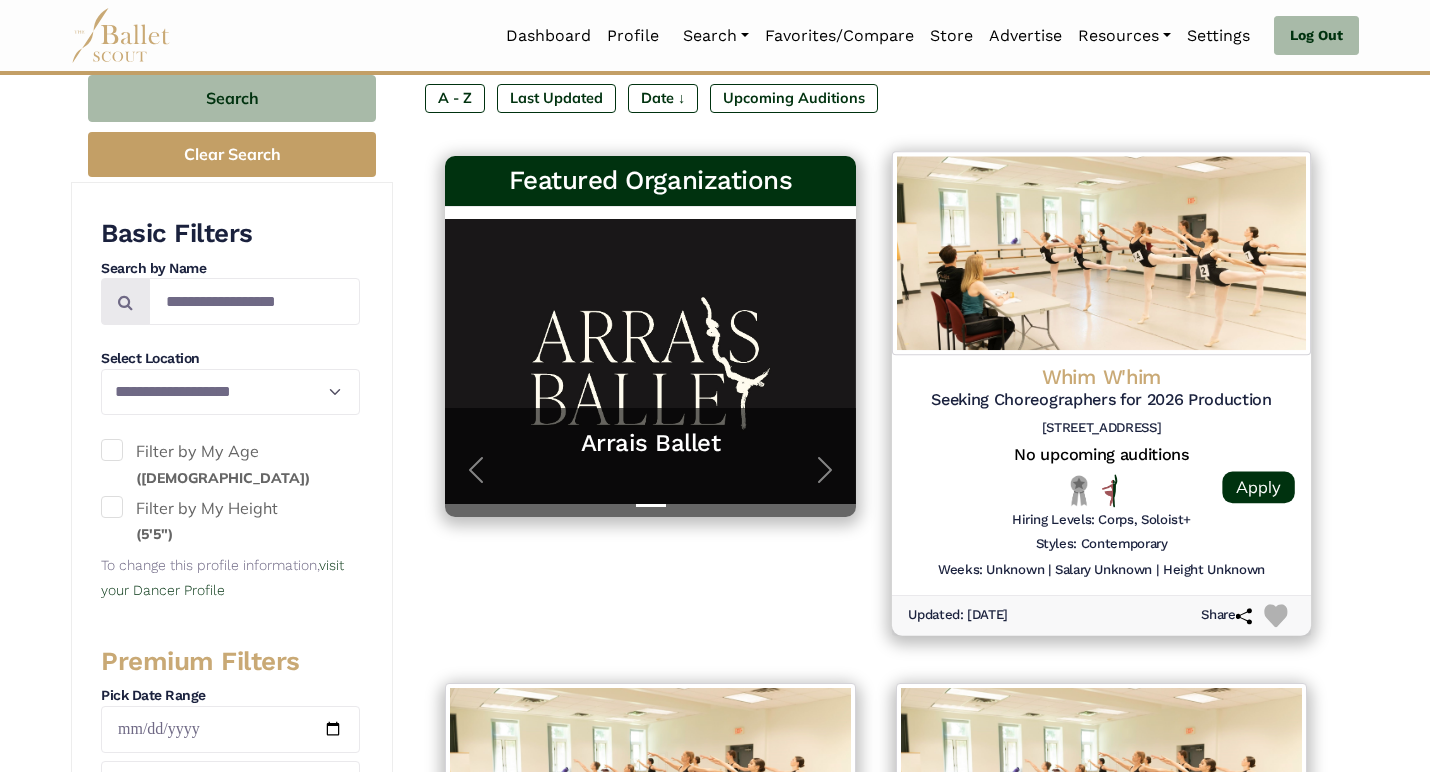 scroll, scrollTop: 359, scrollLeft: 0, axis: vertical 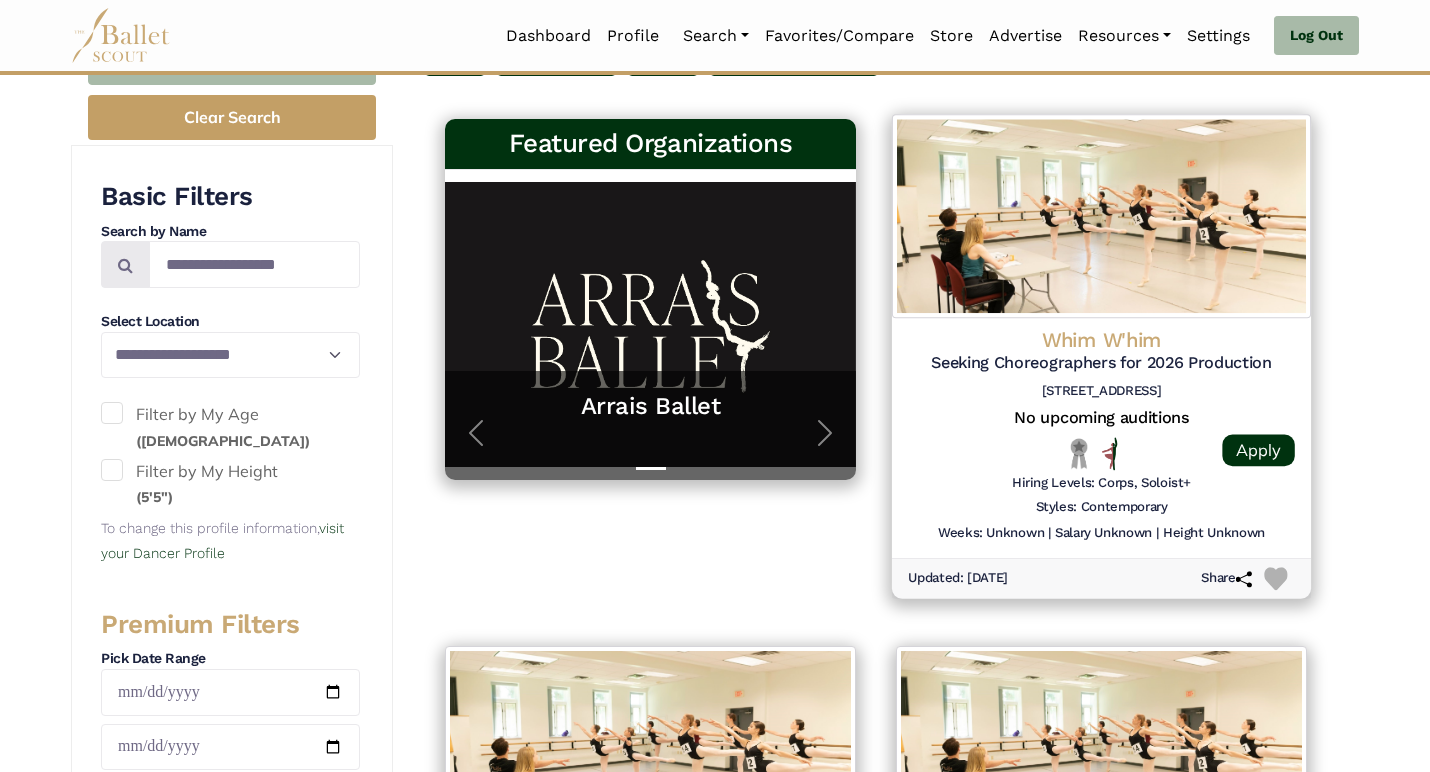 click on "No upcoming auditions" at bounding box center [1101, 417] 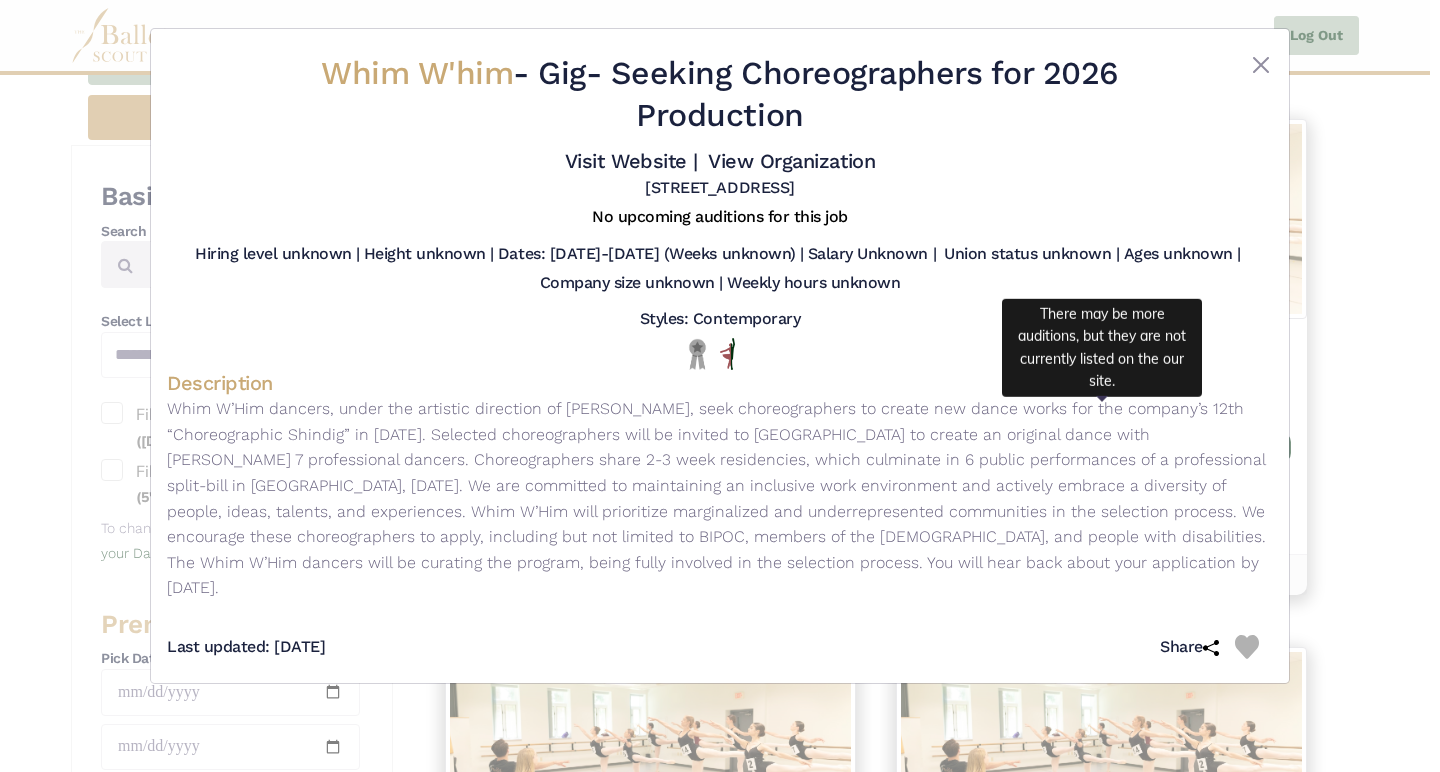 click on "There may be more auditions, but they are not currently listed on the our site." at bounding box center [1102, 348] 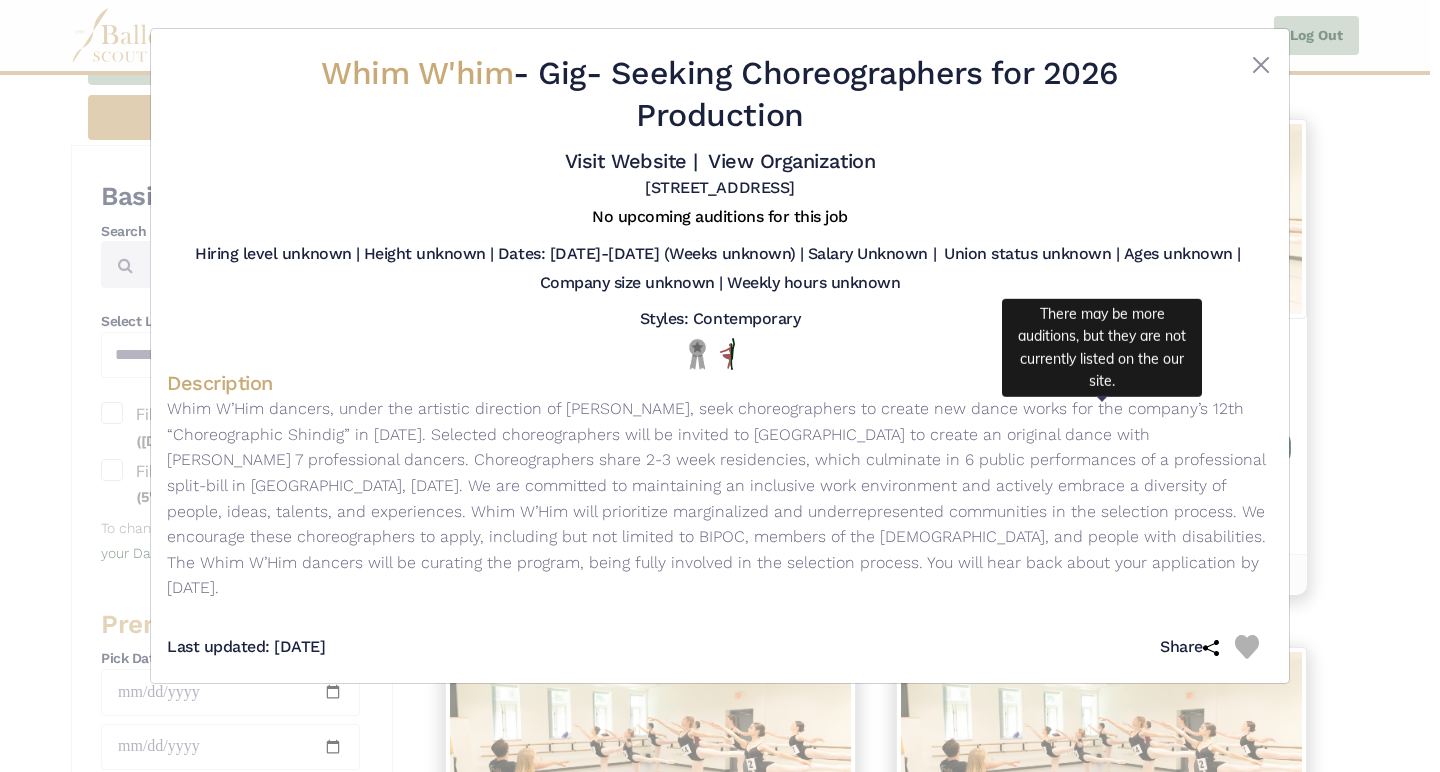 click on "Description" at bounding box center (720, 383) 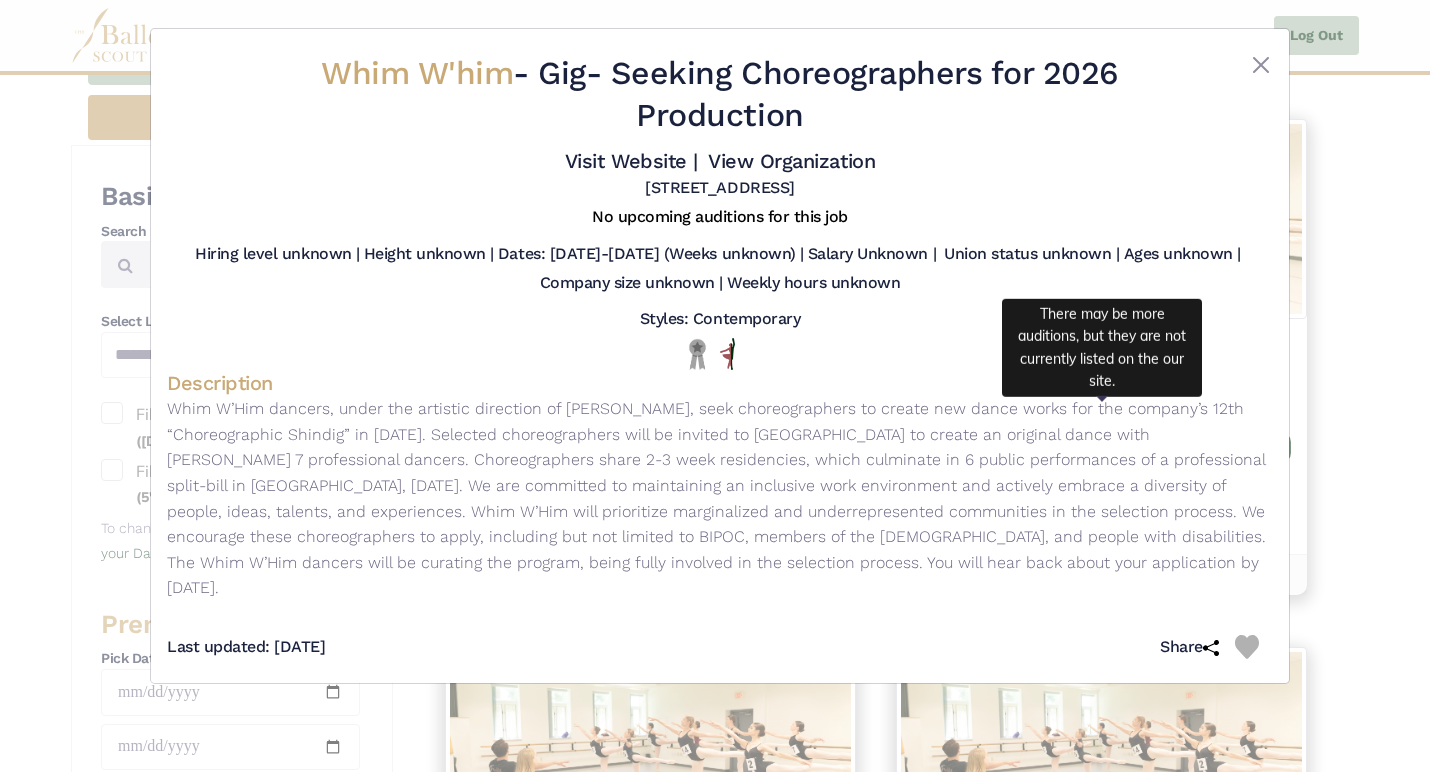 click at bounding box center (720, 354) 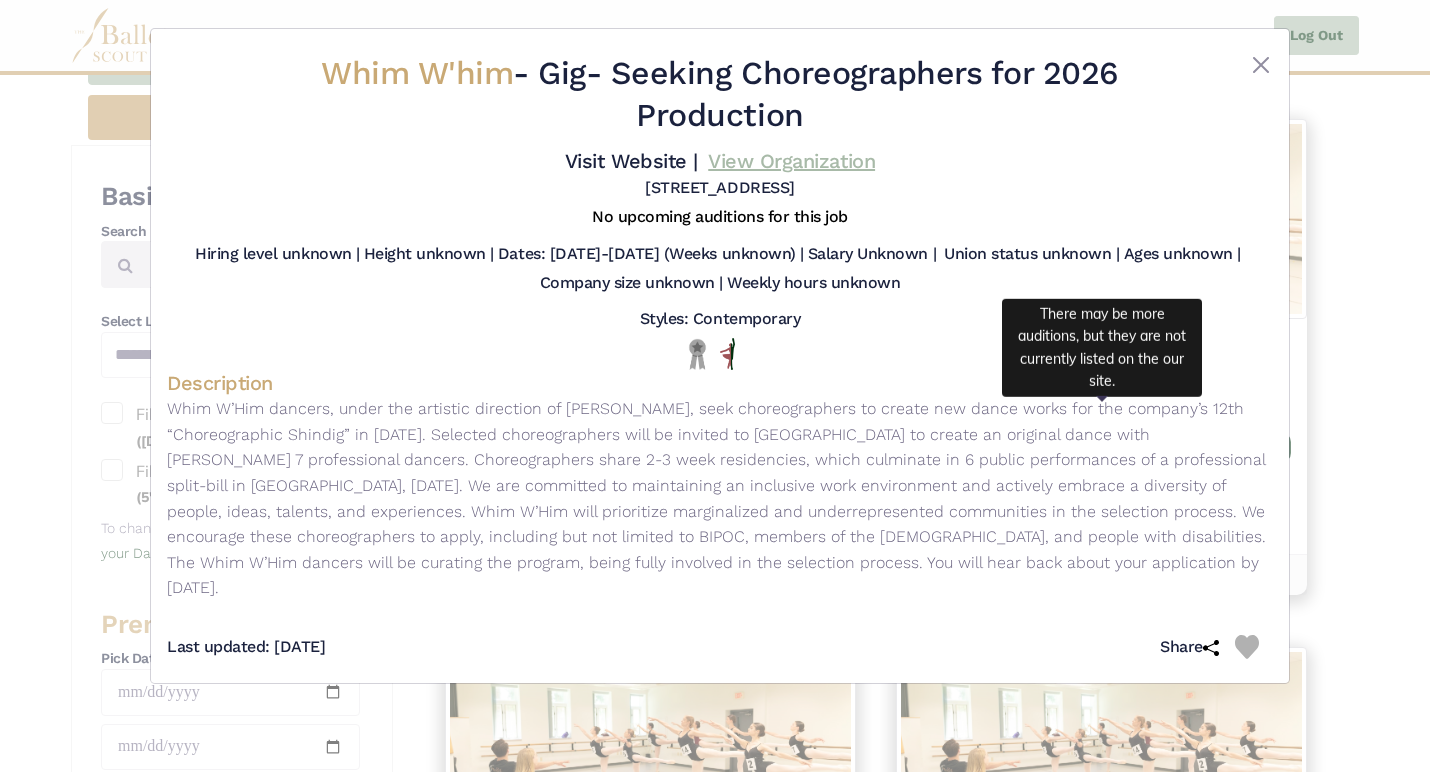 click on "View Organization" at bounding box center (791, 161) 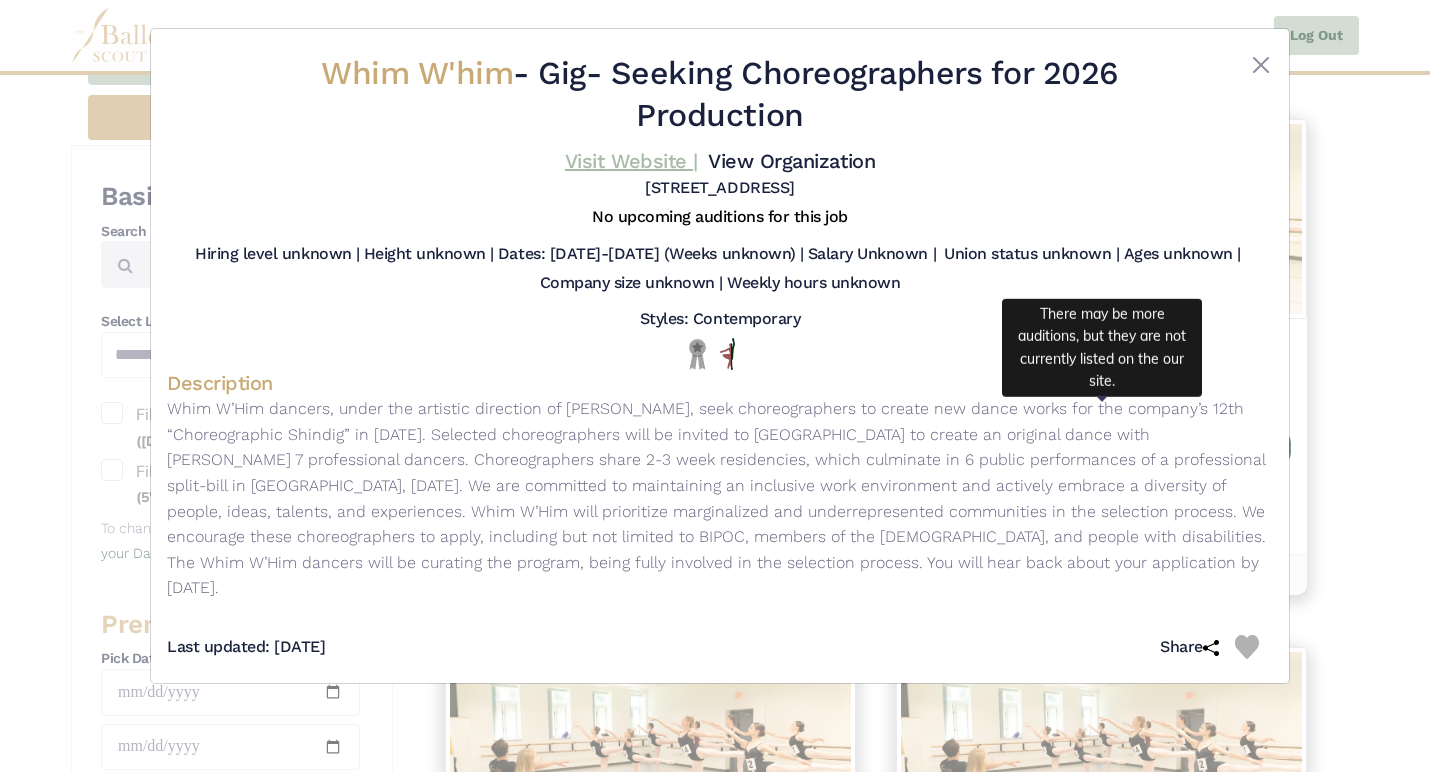 click on "Visit Website |" at bounding box center [631, 161] 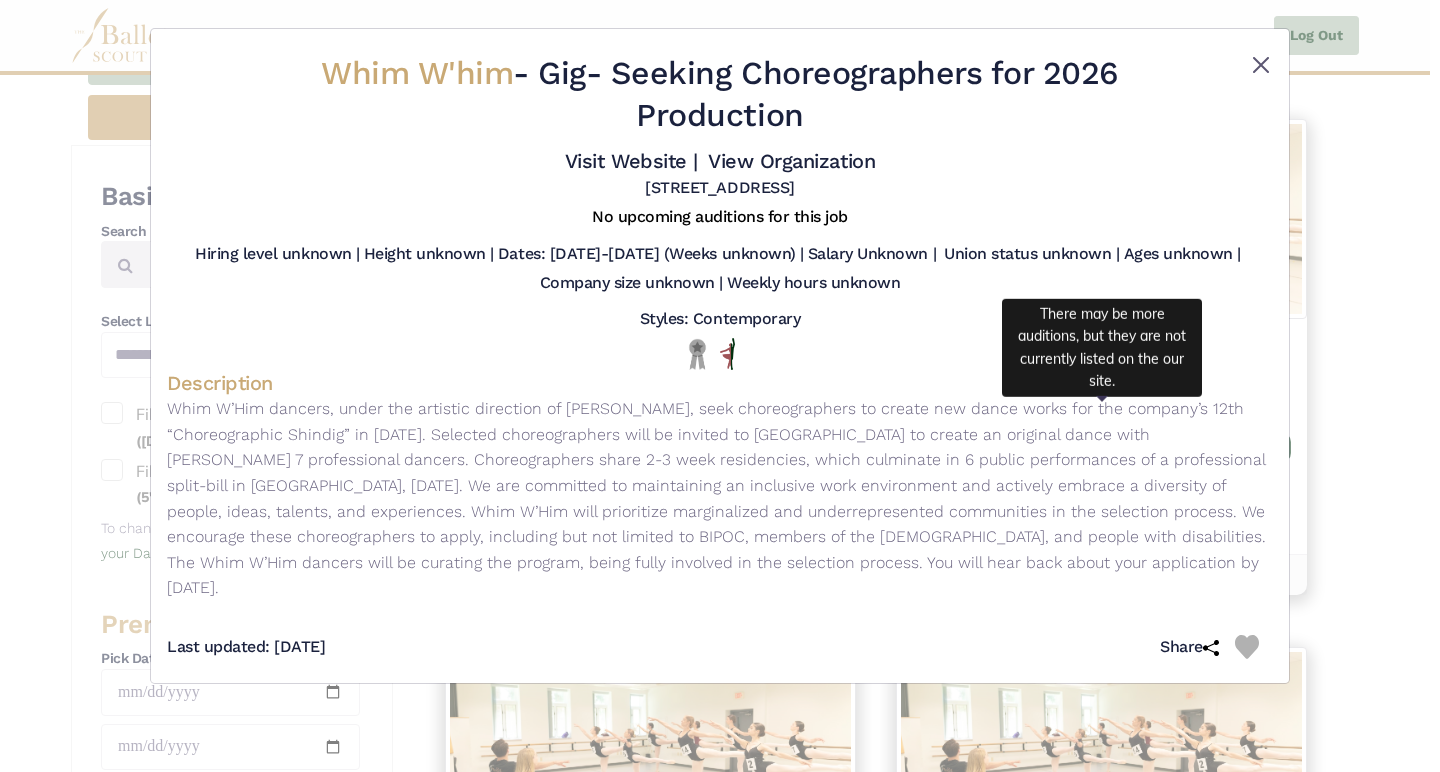 click at bounding box center [1261, 65] 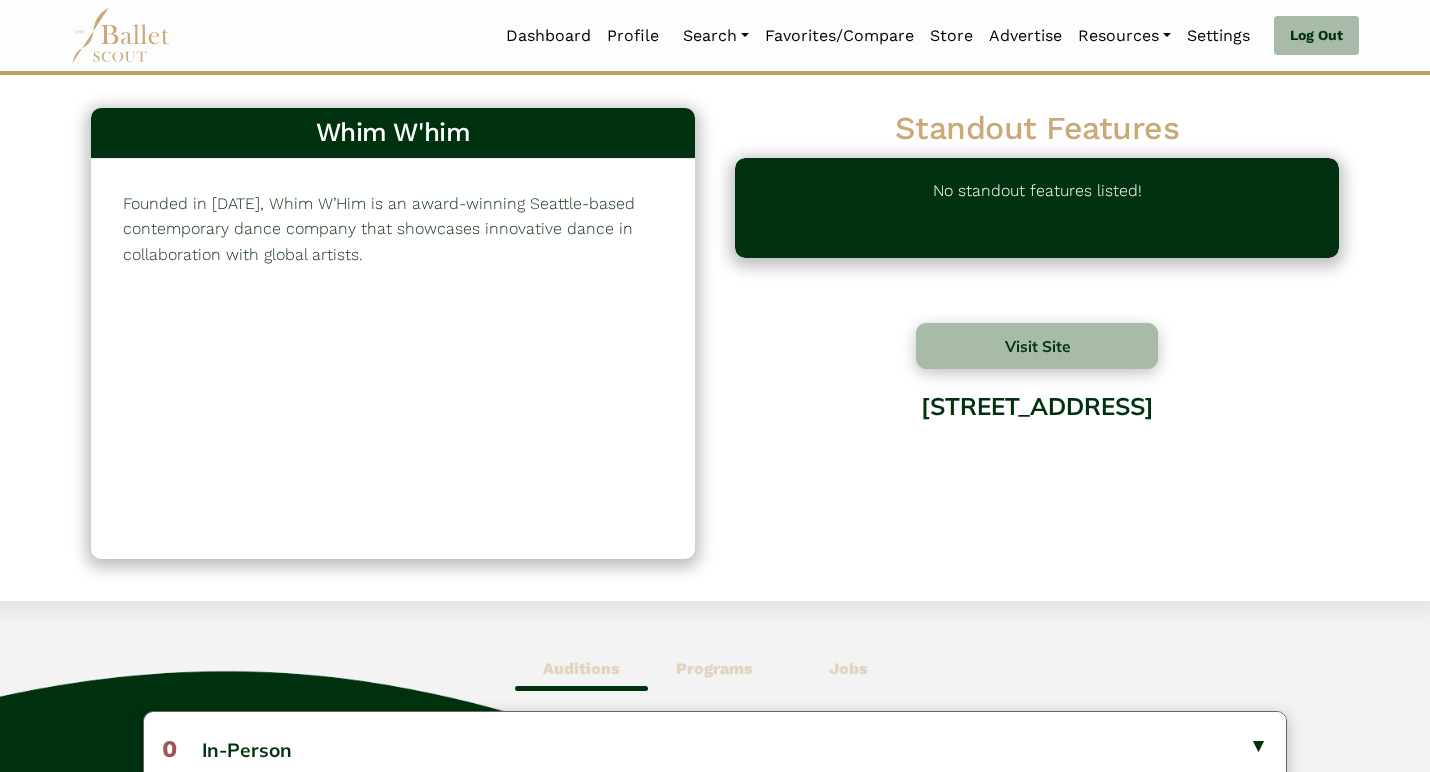 scroll, scrollTop: 0, scrollLeft: 0, axis: both 